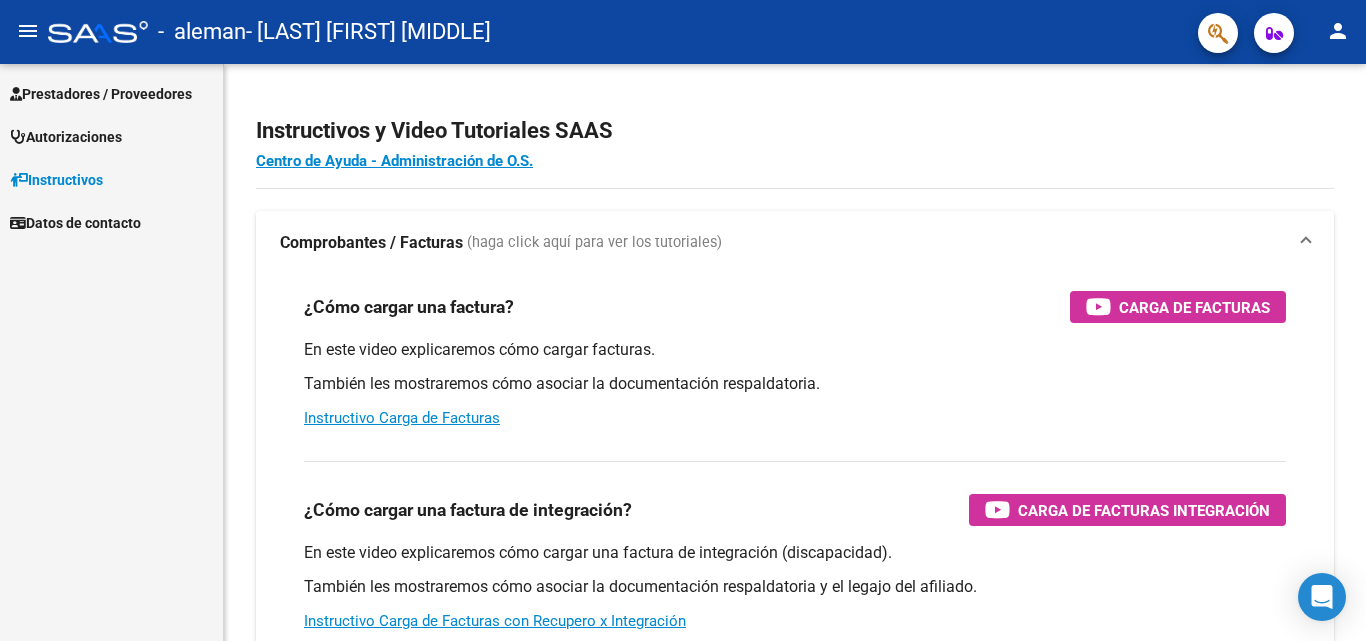scroll, scrollTop: 0, scrollLeft: 0, axis: both 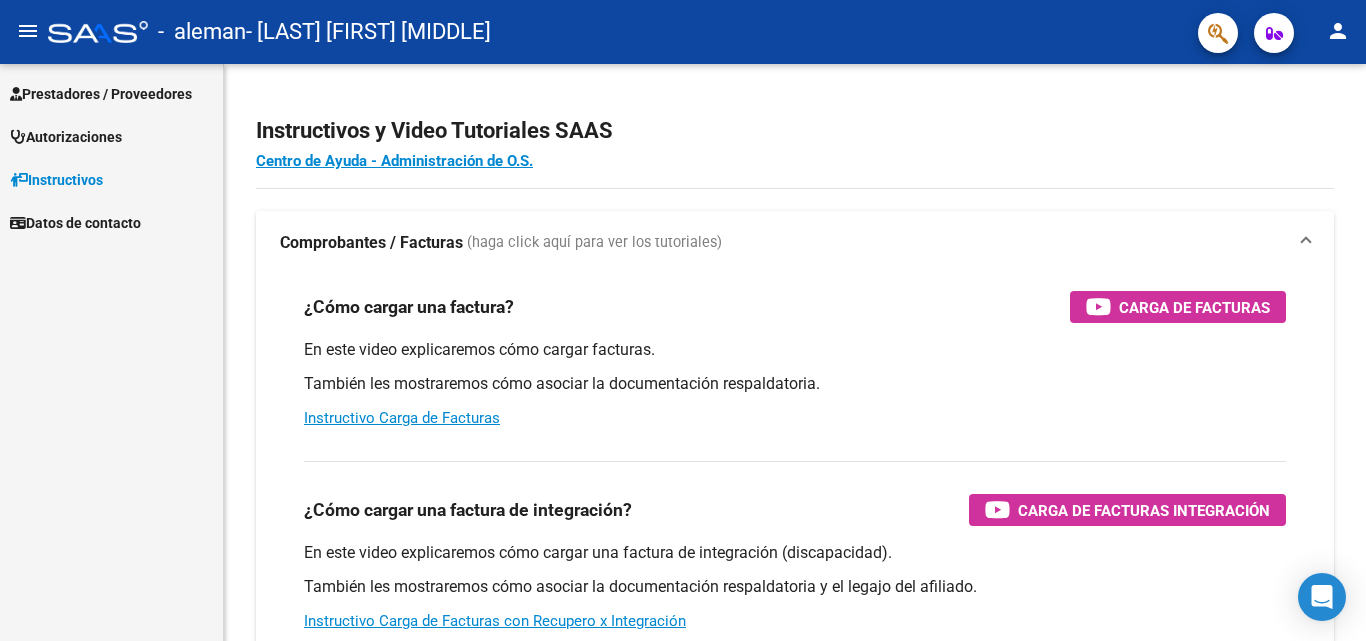 click on "Prestadores / Proveedores" at bounding box center [101, 94] 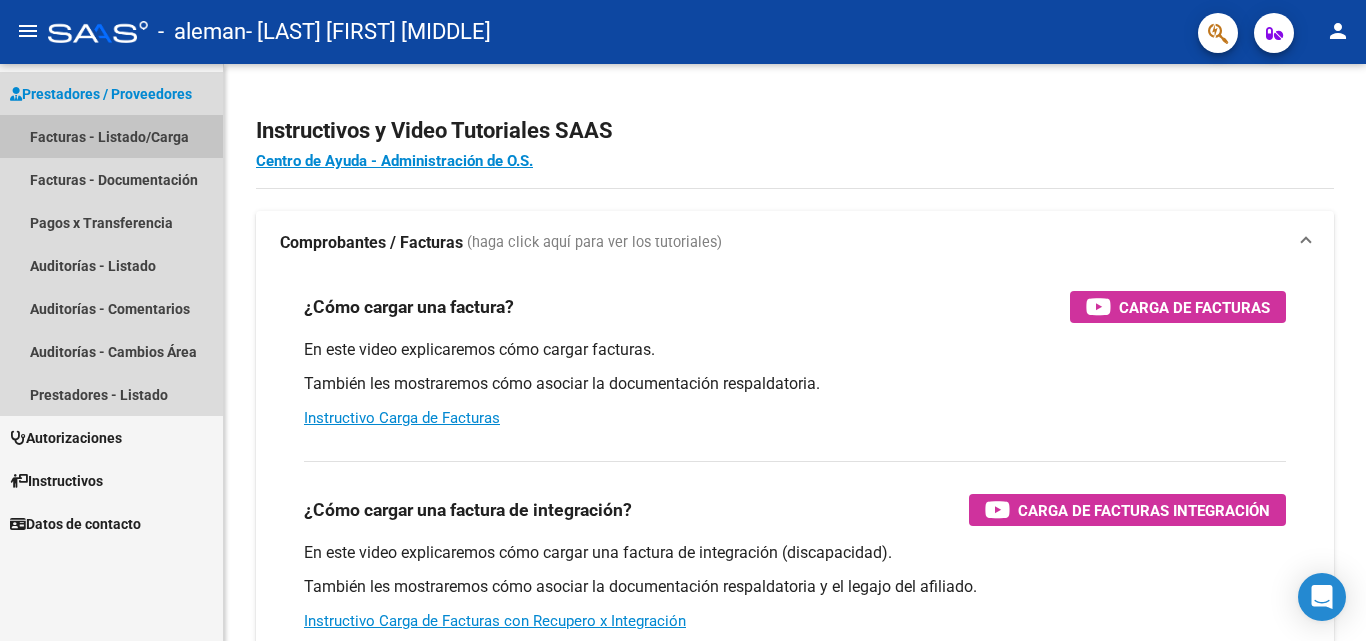 click on "Facturas - Listado/Carga" at bounding box center [111, 136] 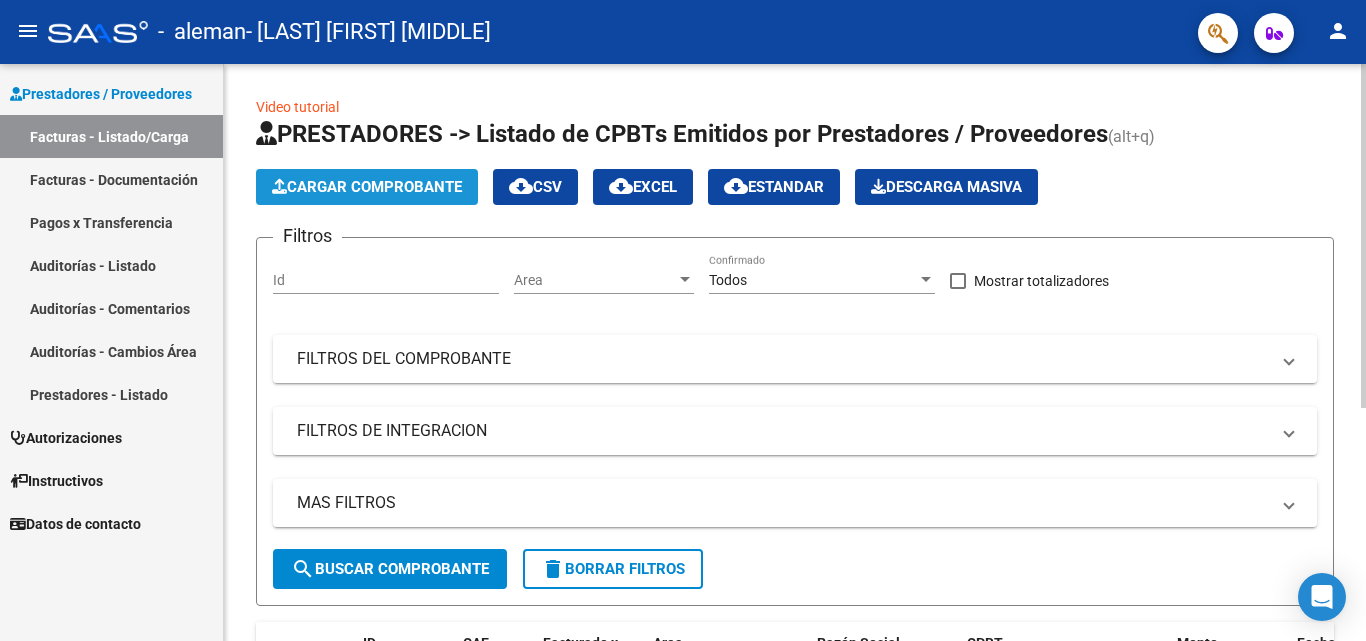 click on "Cargar Comprobante" 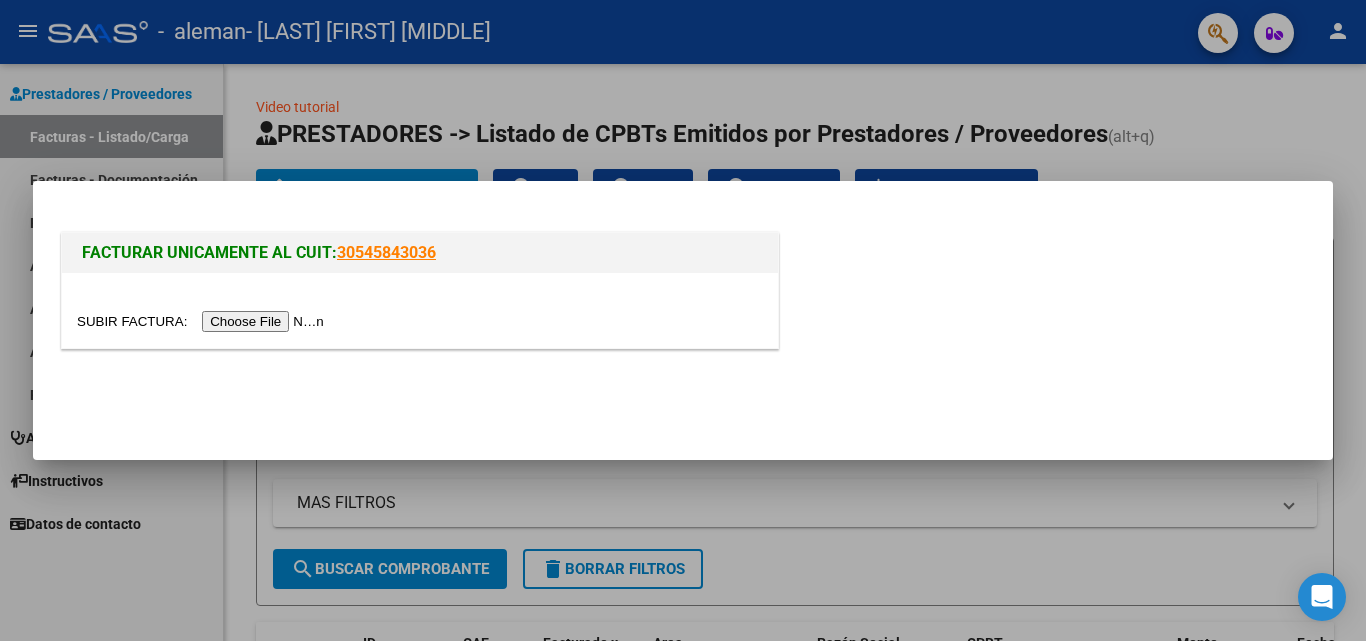 click at bounding box center (203, 321) 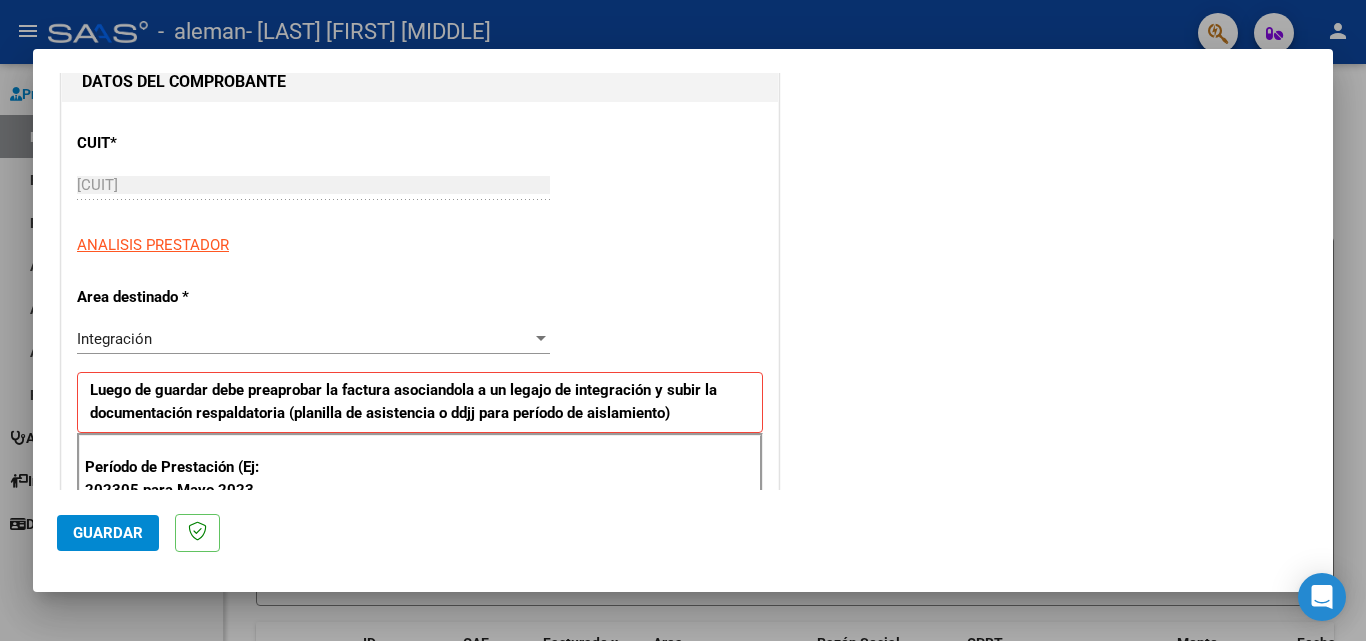 scroll, scrollTop: 300, scrollLeft: 0, axis: vertical 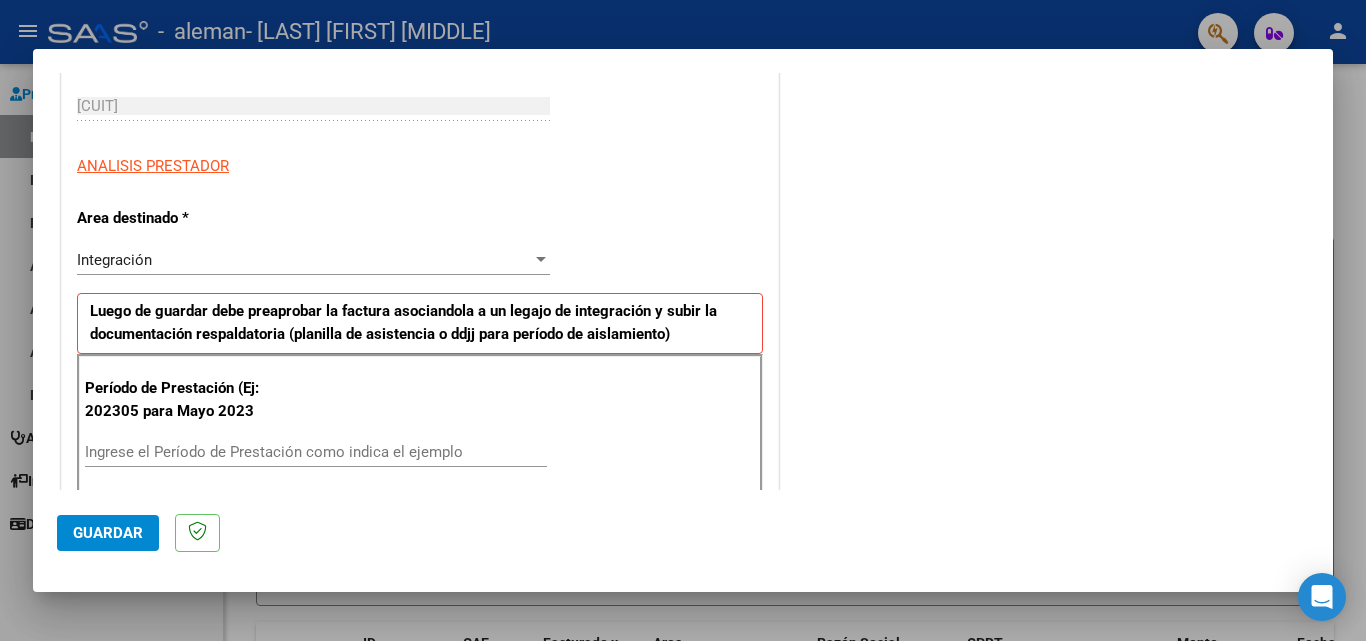 click on "Integración" at bounding box center (304, 260) 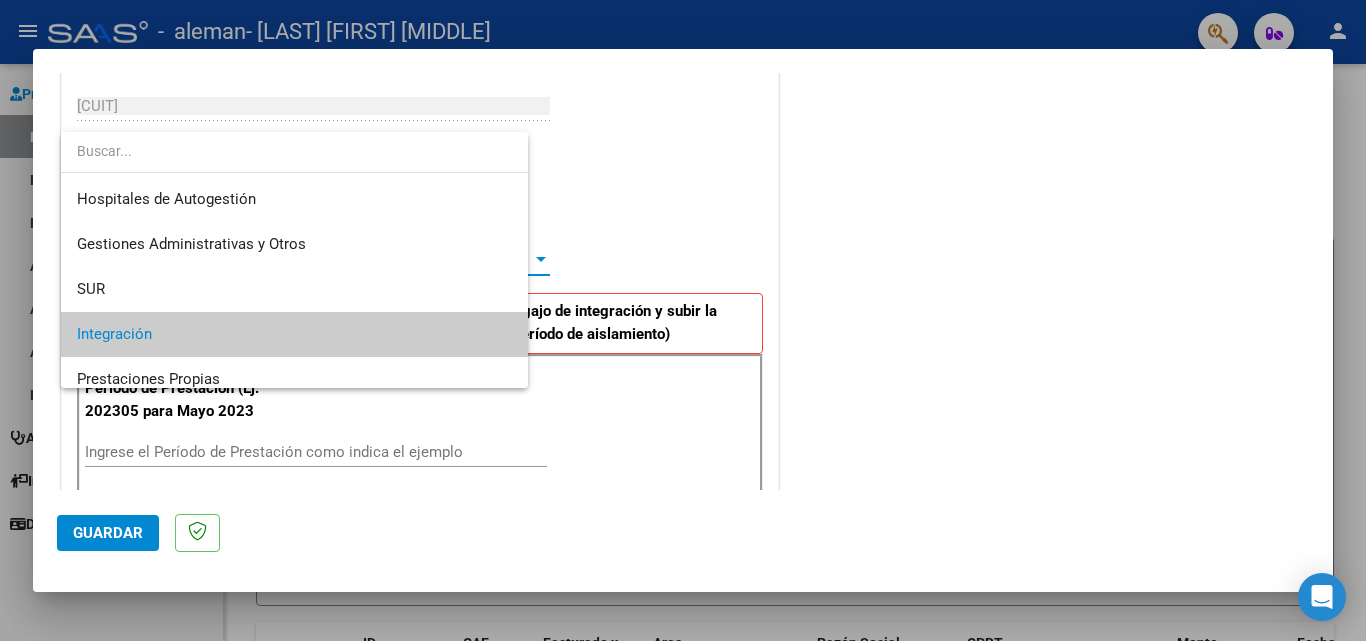 scroll, scrollTop: 75, scrollLeft: 0, axis: vertical 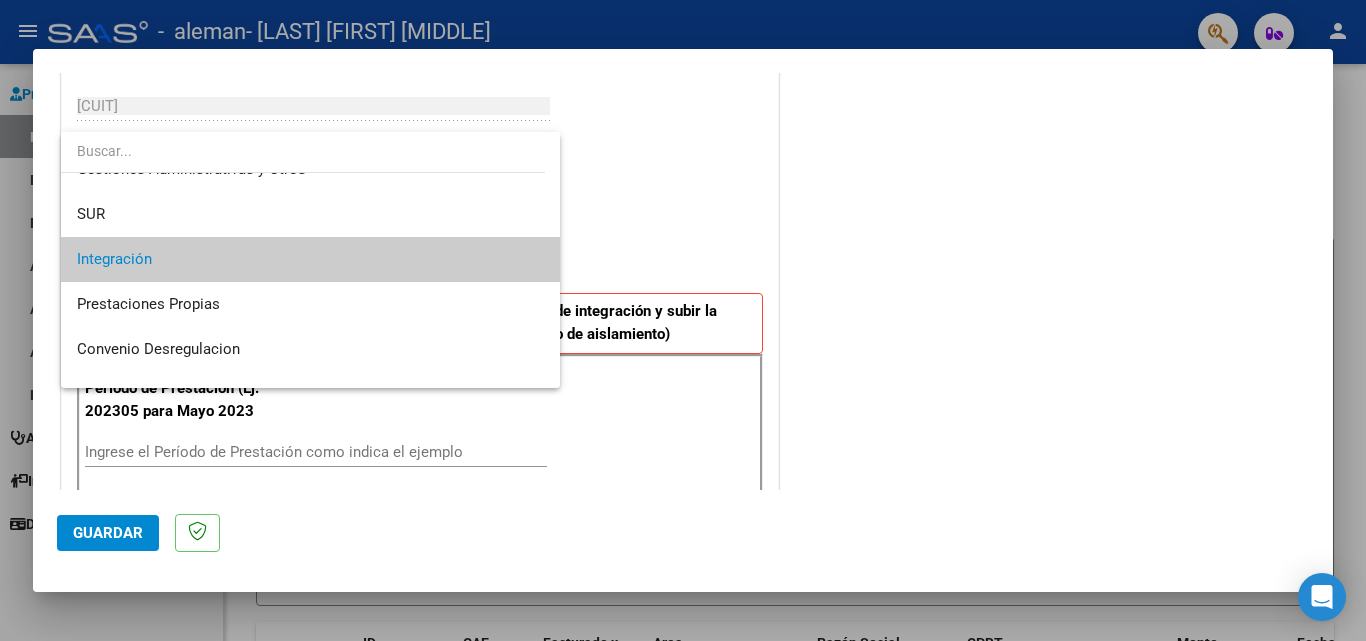 click on "Integración" at bounding box center (310, 259) 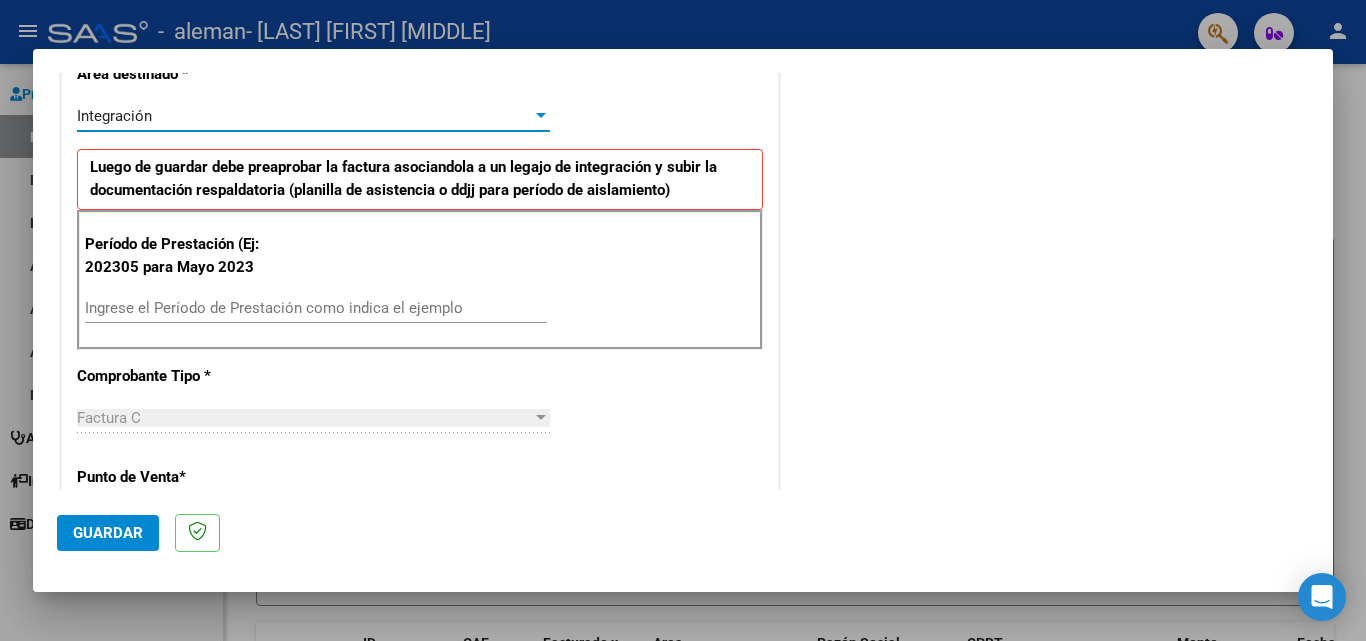 scroll, scrollTop: 500, scrollLeft: 0, axis: vertical 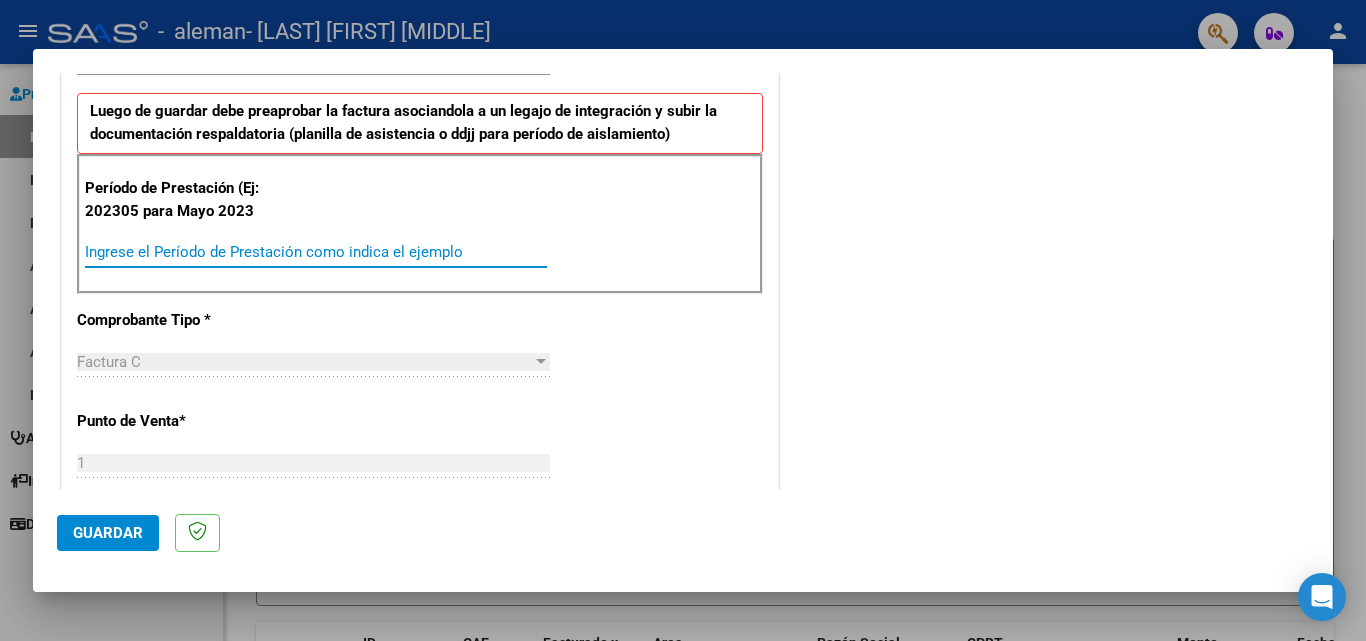 click on "Ingrese el Período de Prestación como indica el ejemplo" at bounding box center [316, 252] 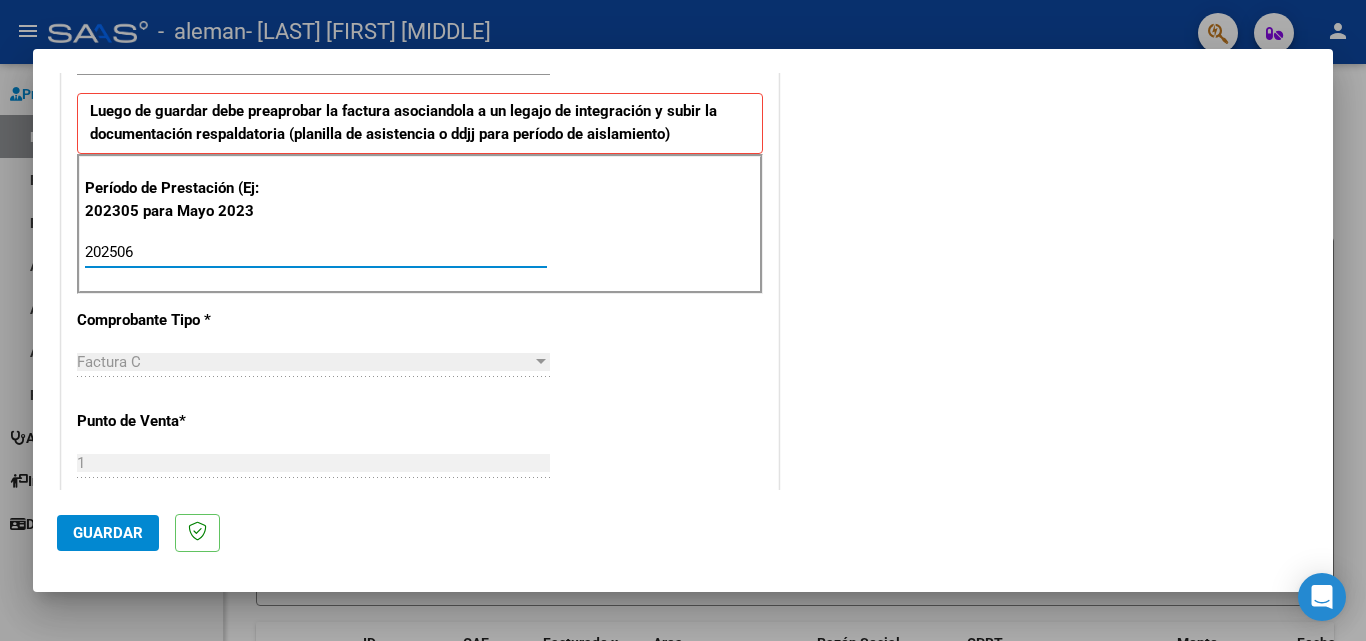 type on "202506" 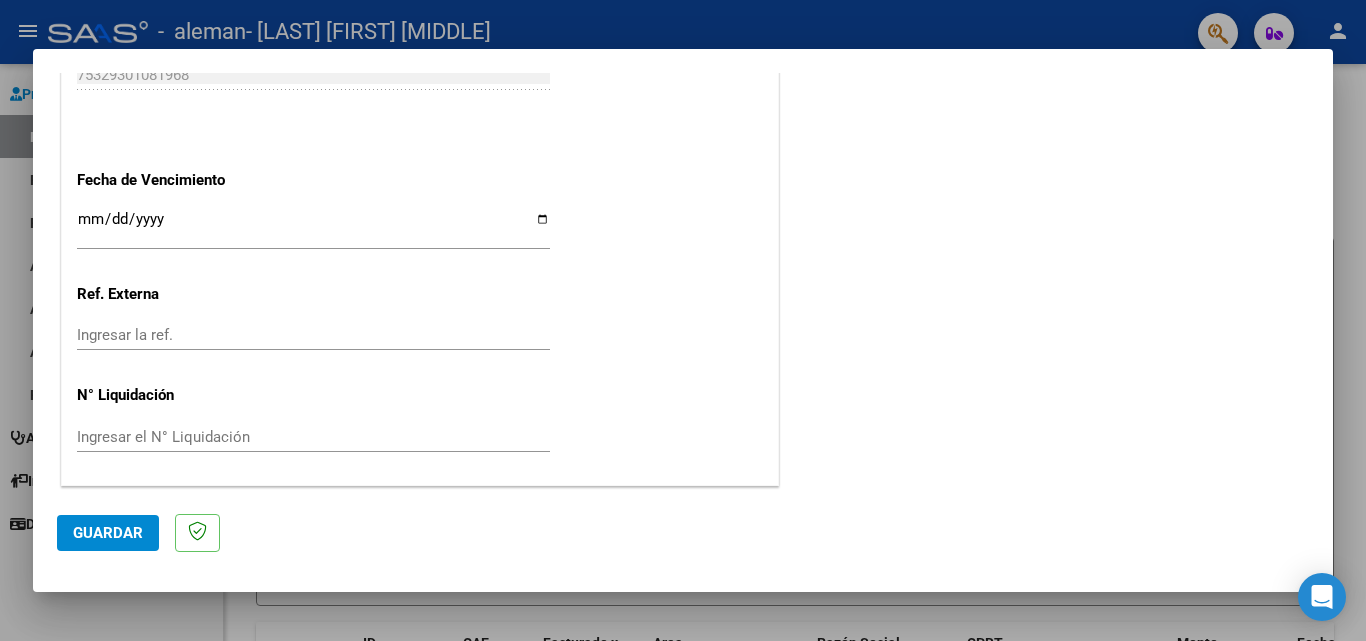 scroll, scrollTop: 1205, scrollLeft: 0, axis: vertical 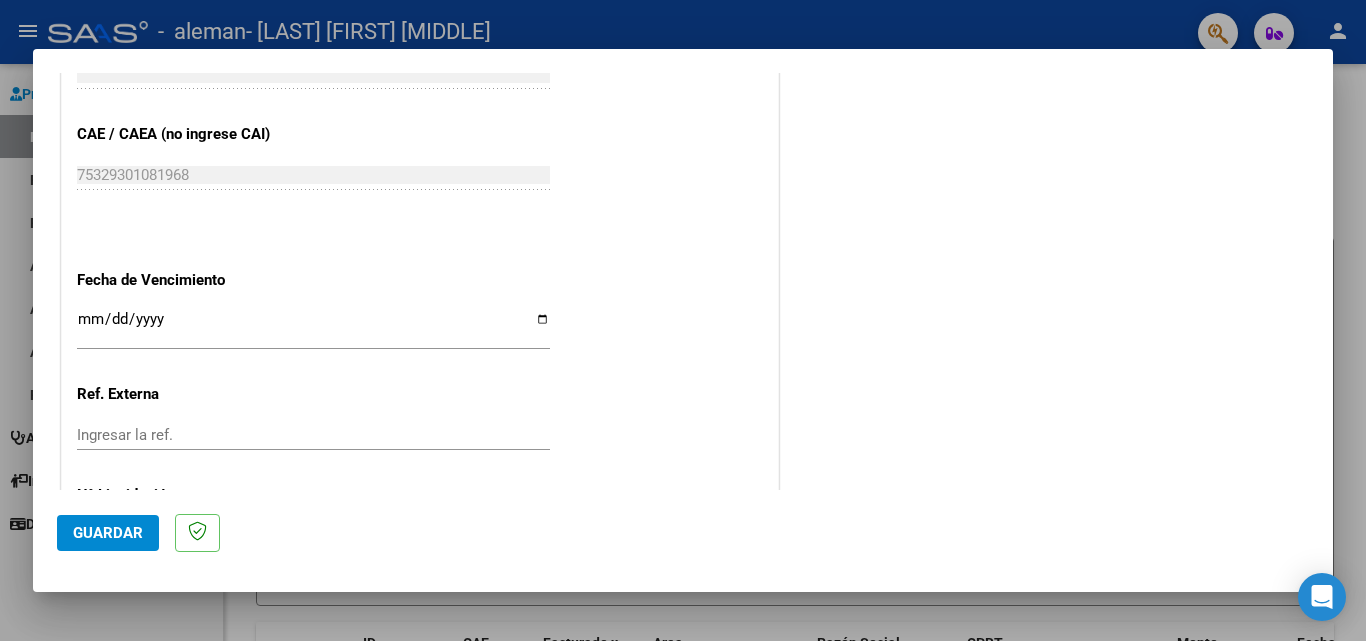 click on "Ingresar la fecha" at bounding box center (313, 327) 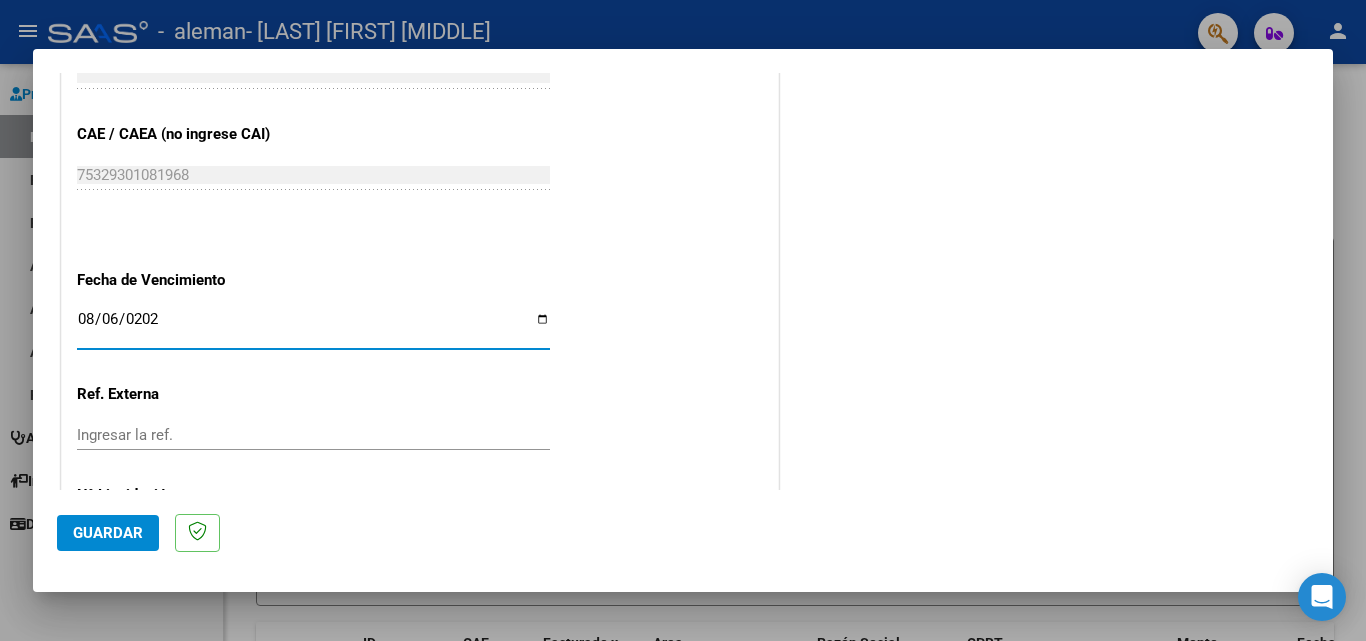 type on "2025-08-06" 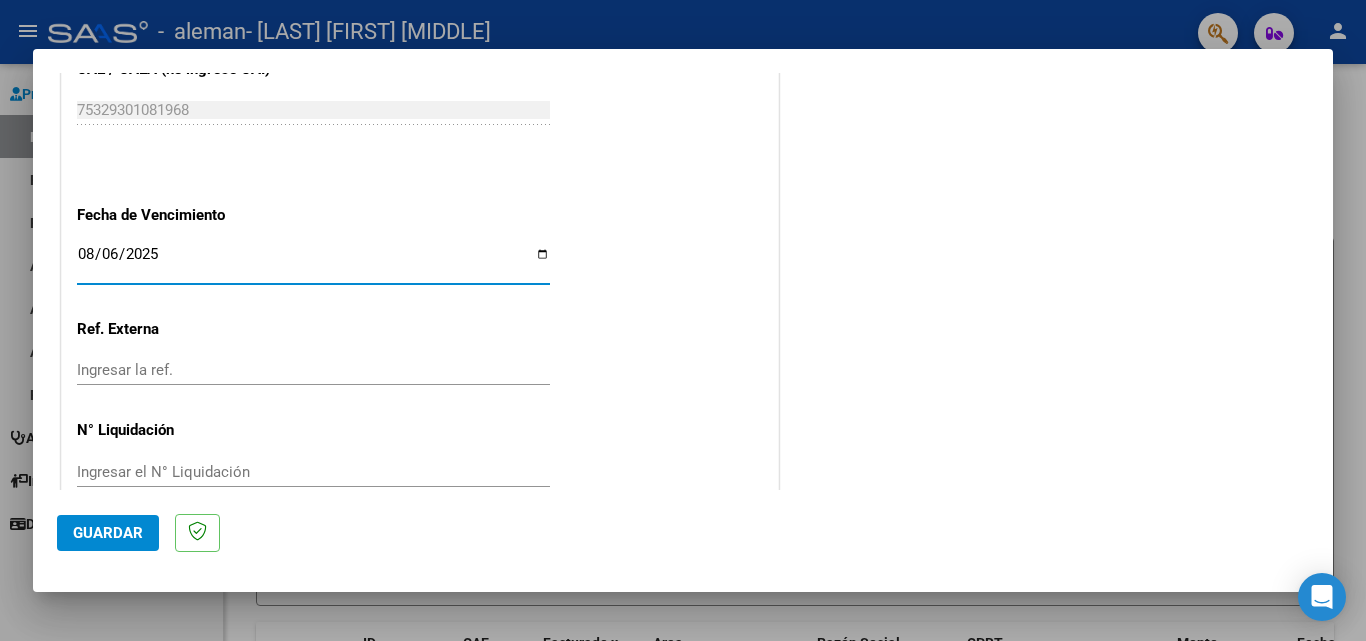 scroll, scrollTop: 1305, scrollLeft: 0, axis: vertical 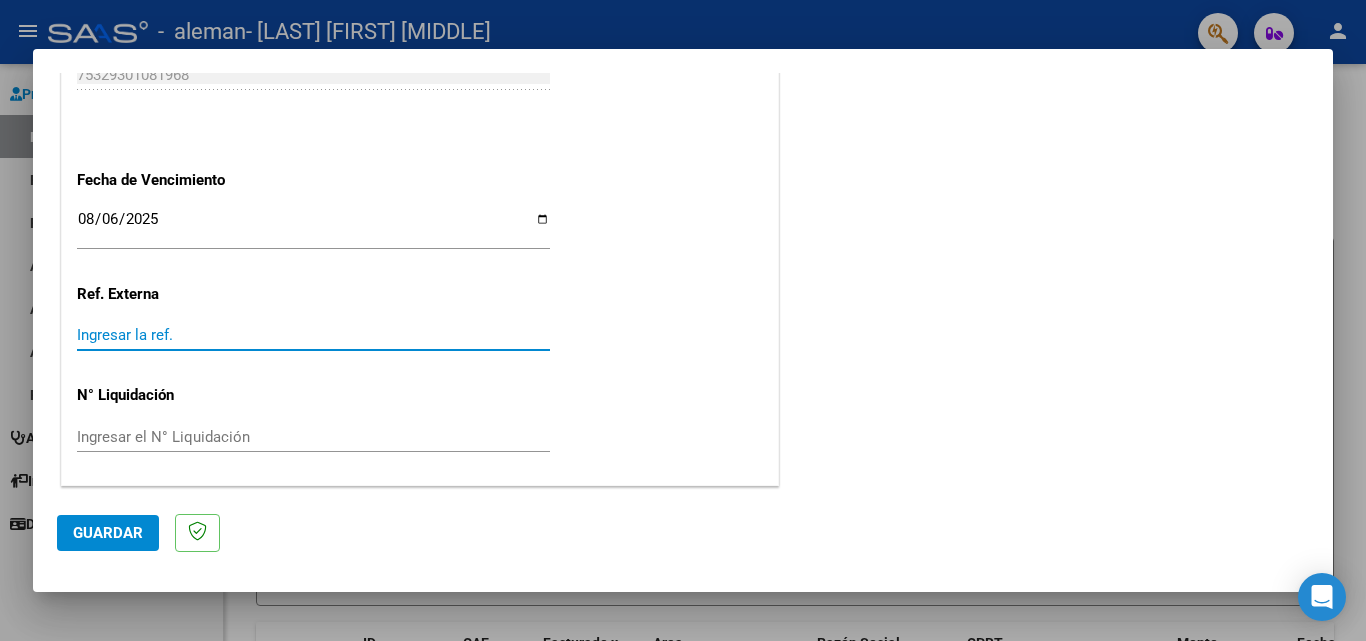 click on "Ingresar la ref." at bounding box center [313, 335] 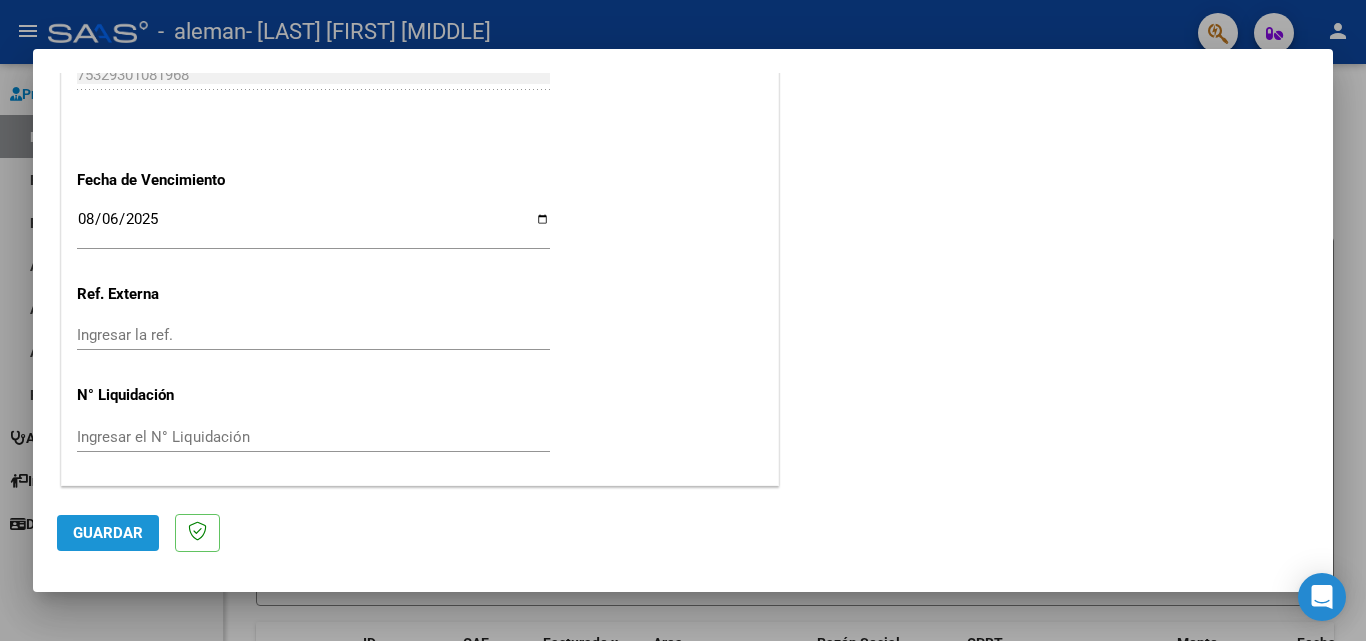 click on "Guardar" 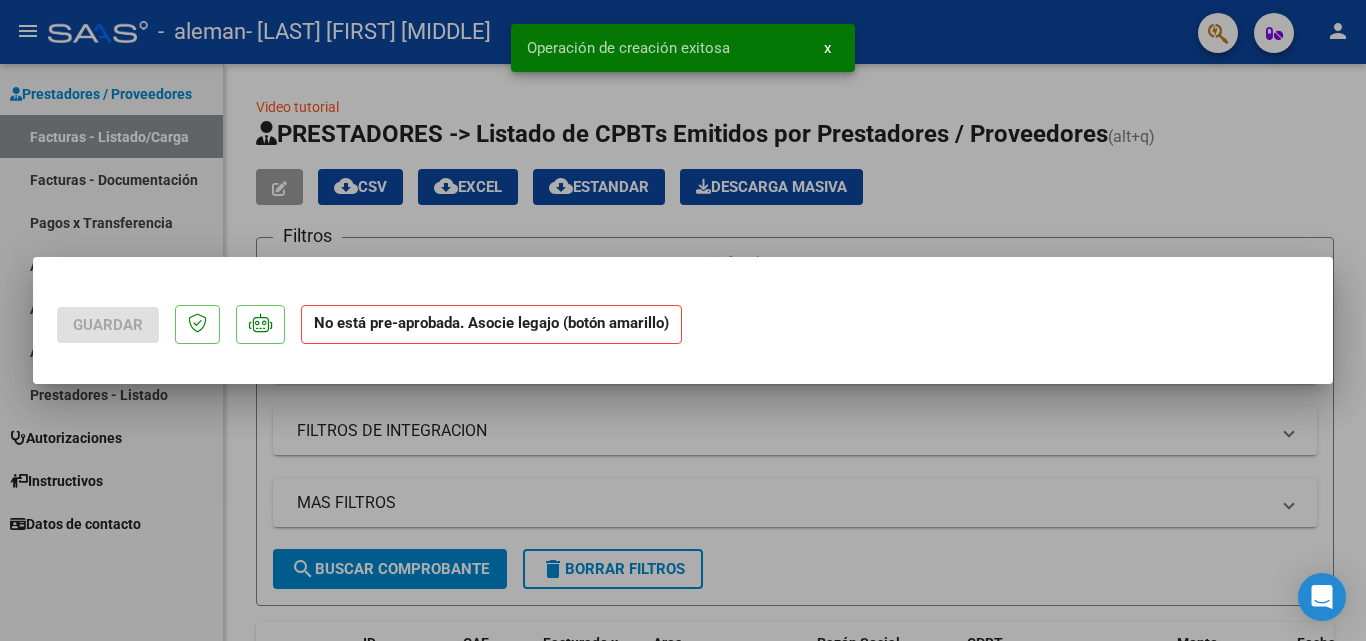 scroll, scrollTop: 0, scrollLeft: 0, axis: both 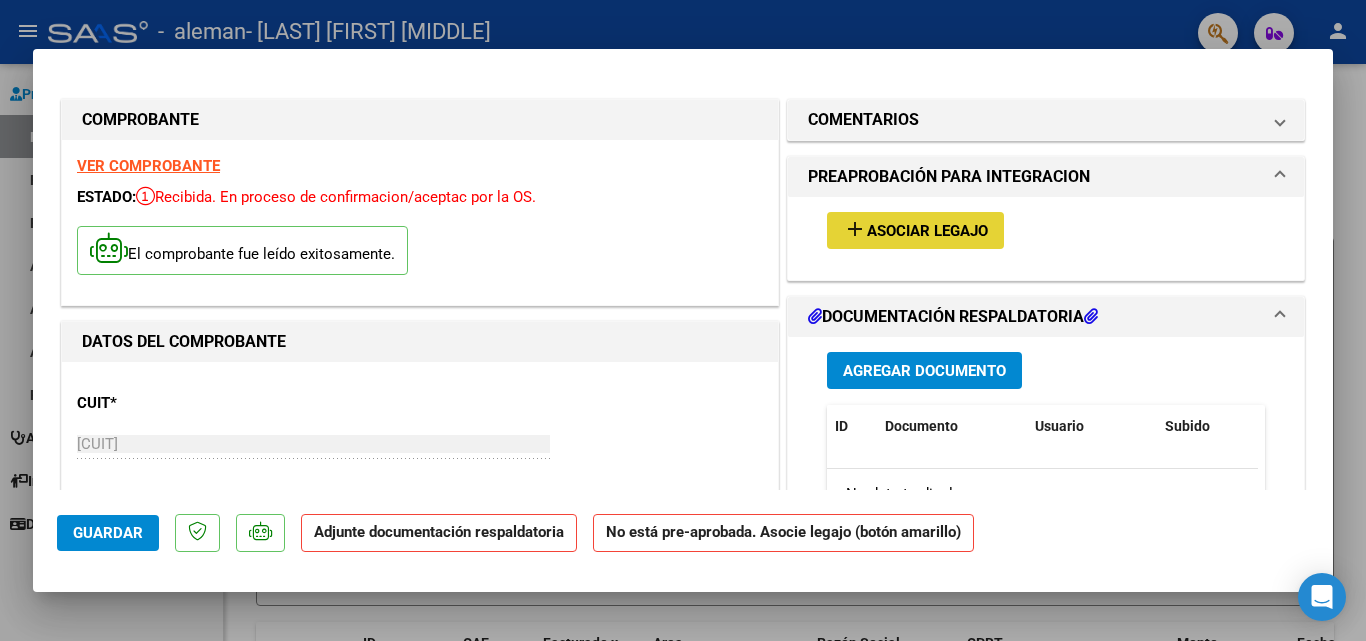 click on "Asociar Legajo" at bounding box center [927, 231] 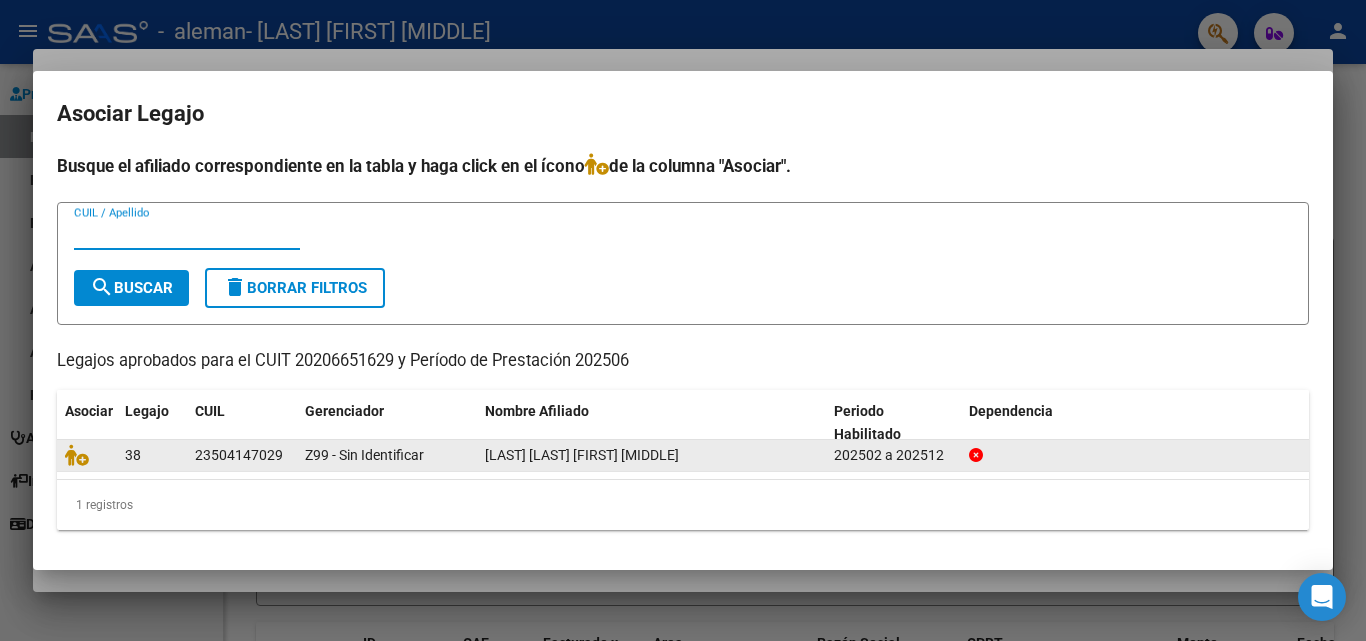 click on "[LAST] [LAST] [FIRST] [MIDDLE]" 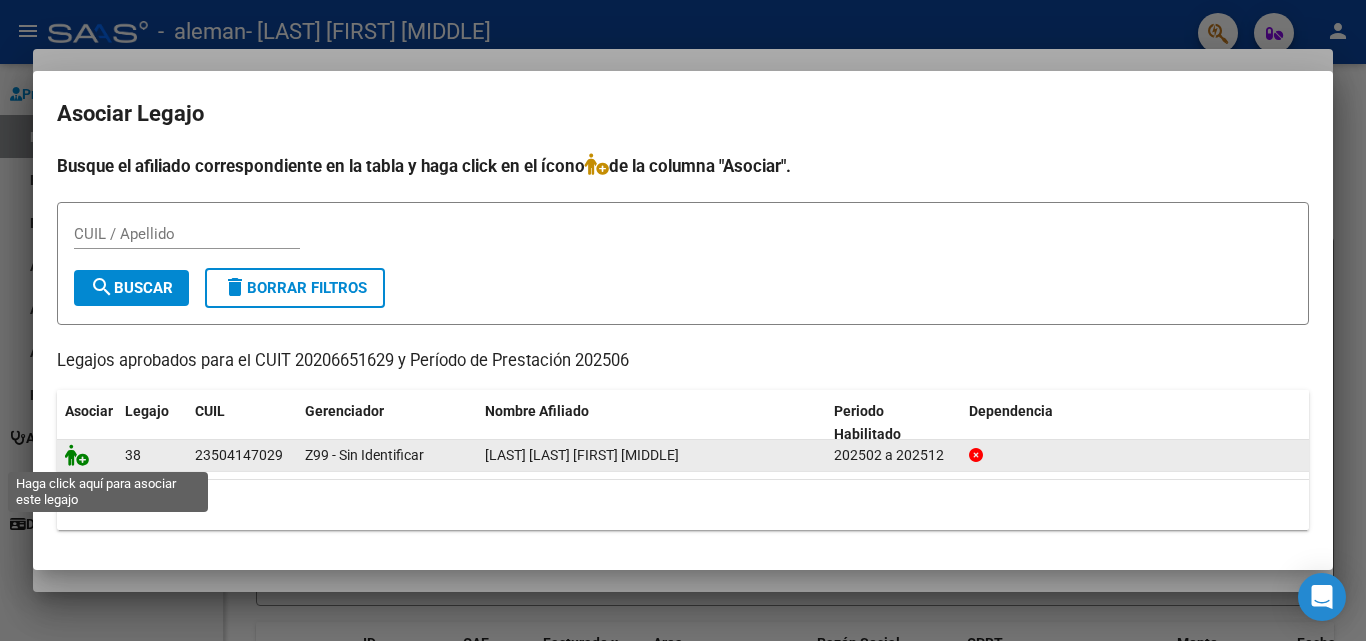 click 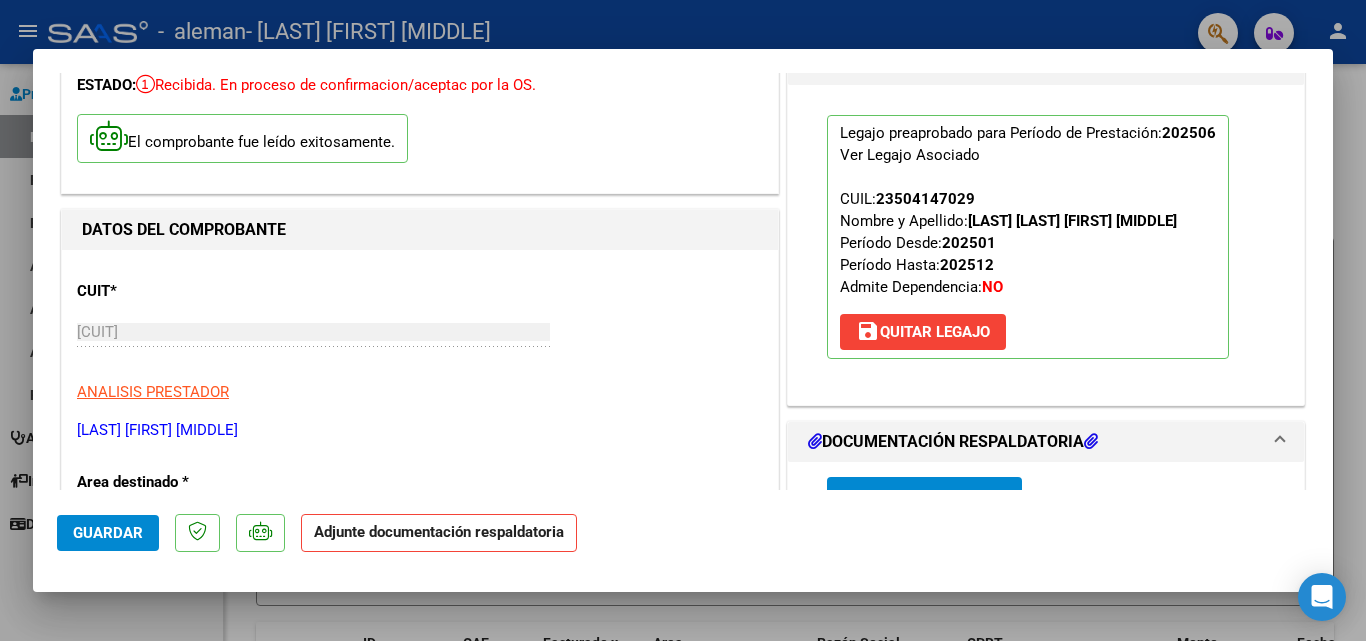scroll, scrollTop: 400, scrollLeft: 0, axis: vertical 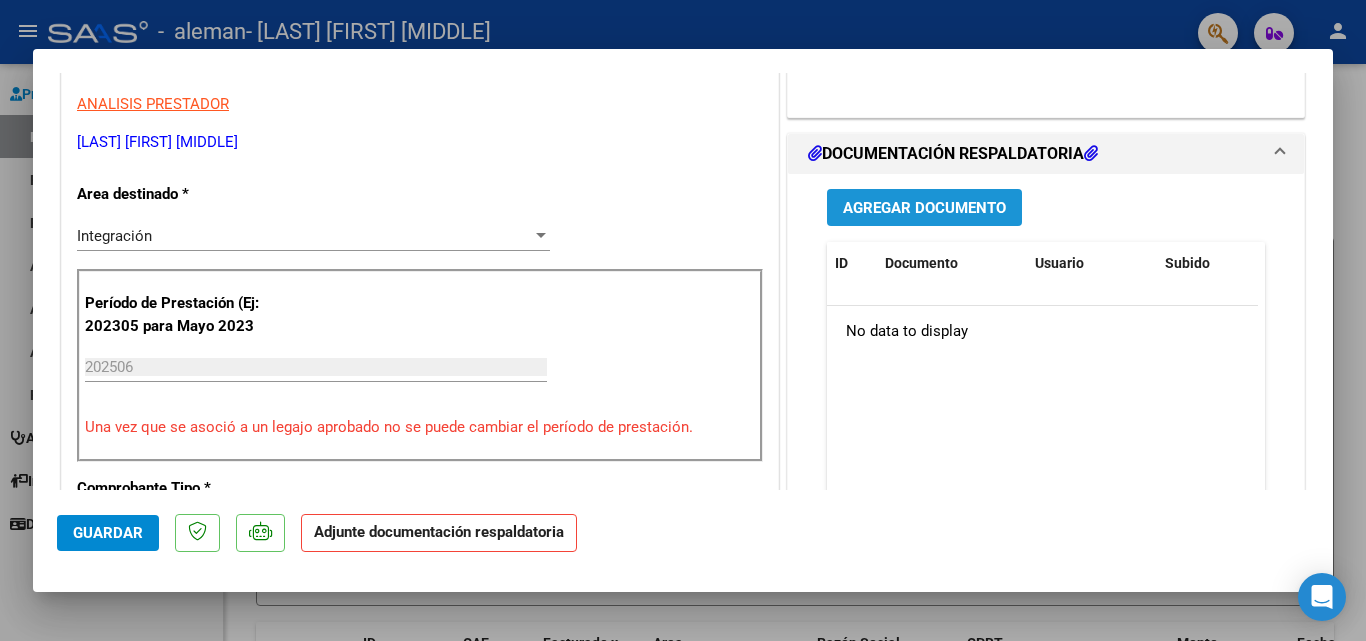 click on "Agregar Documento" at bounding box center (924, 208) 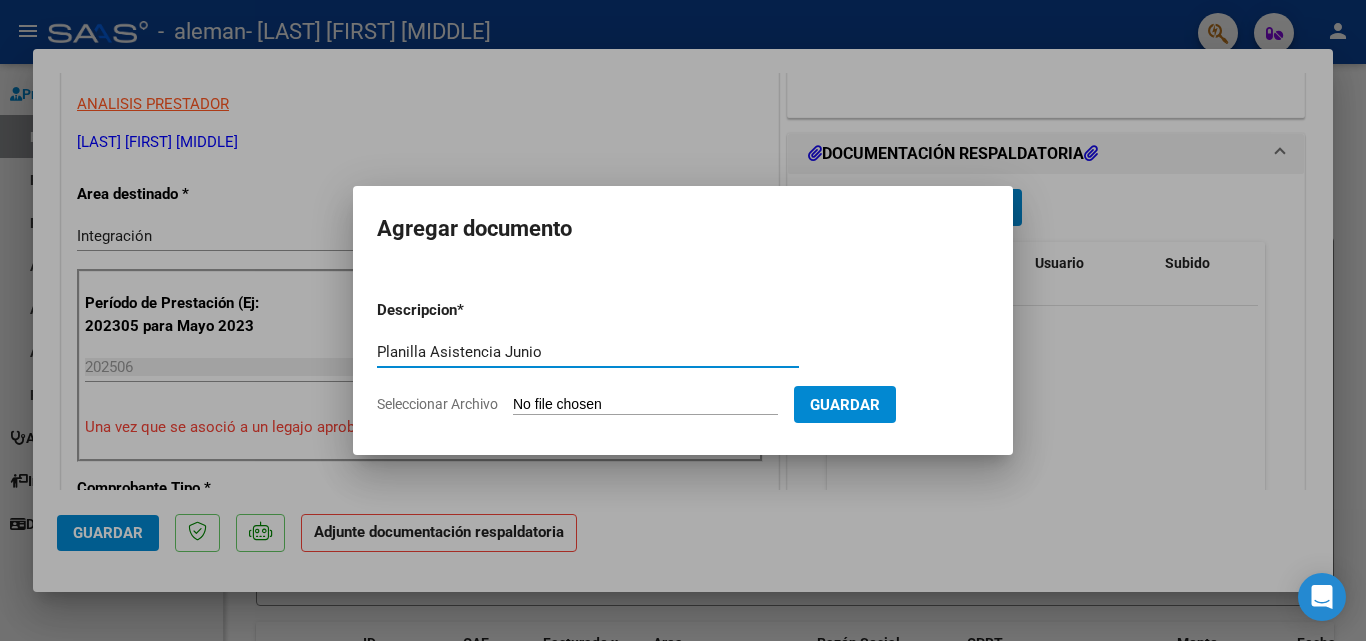 type on "Planilla Asistencia Junio" 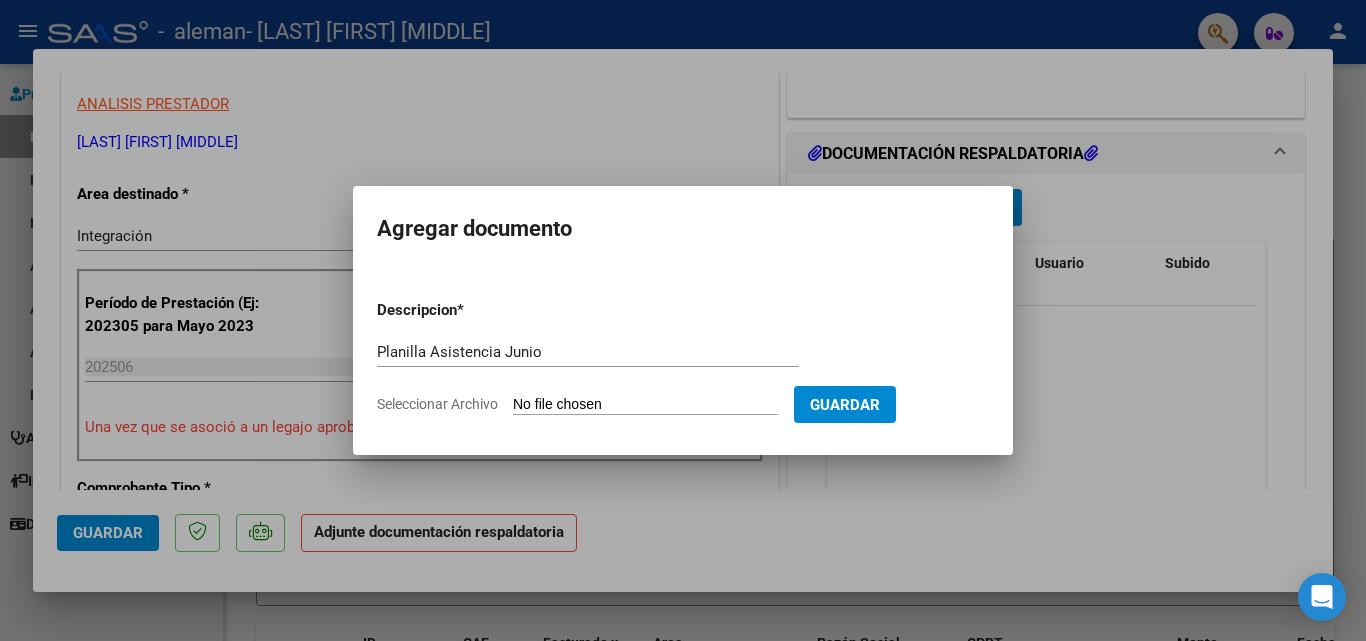 click on "Seleccionar Archivo" at bounding box center [645, 405] 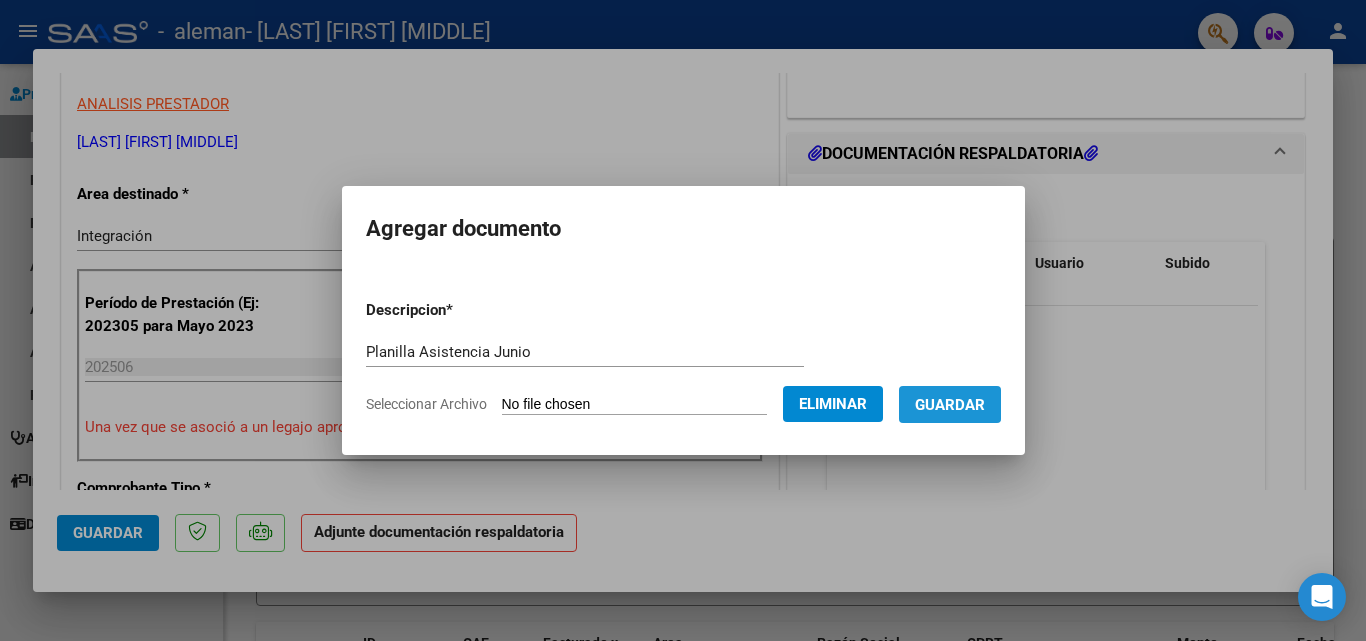 click on "Guardar" at bounding box center (950, 405) 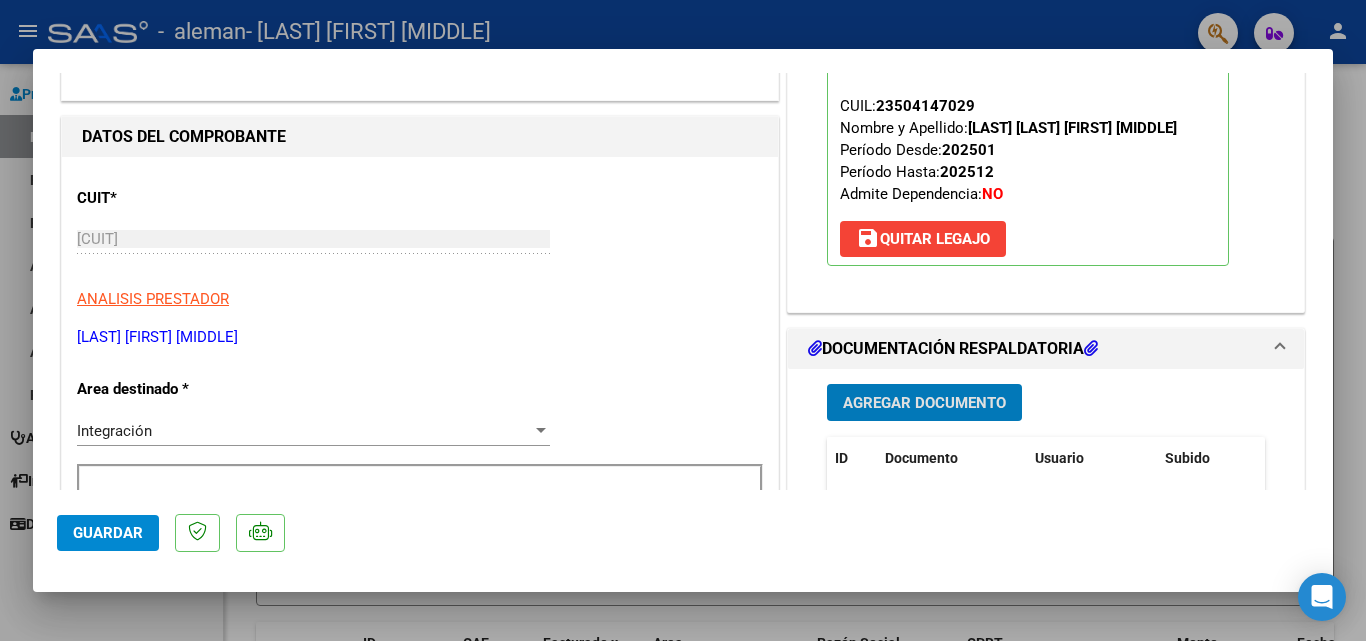 scroll, scrollTop: 500, scrollLeft: 0, axis: vertical 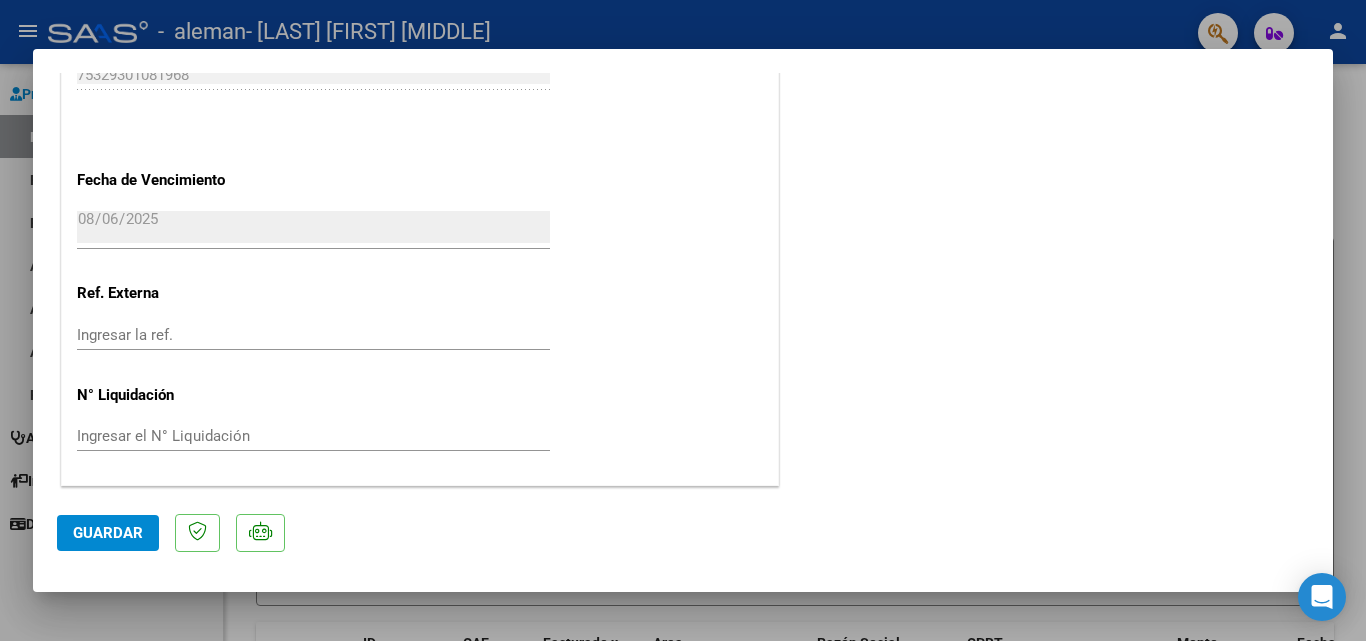 click on "Guardar" 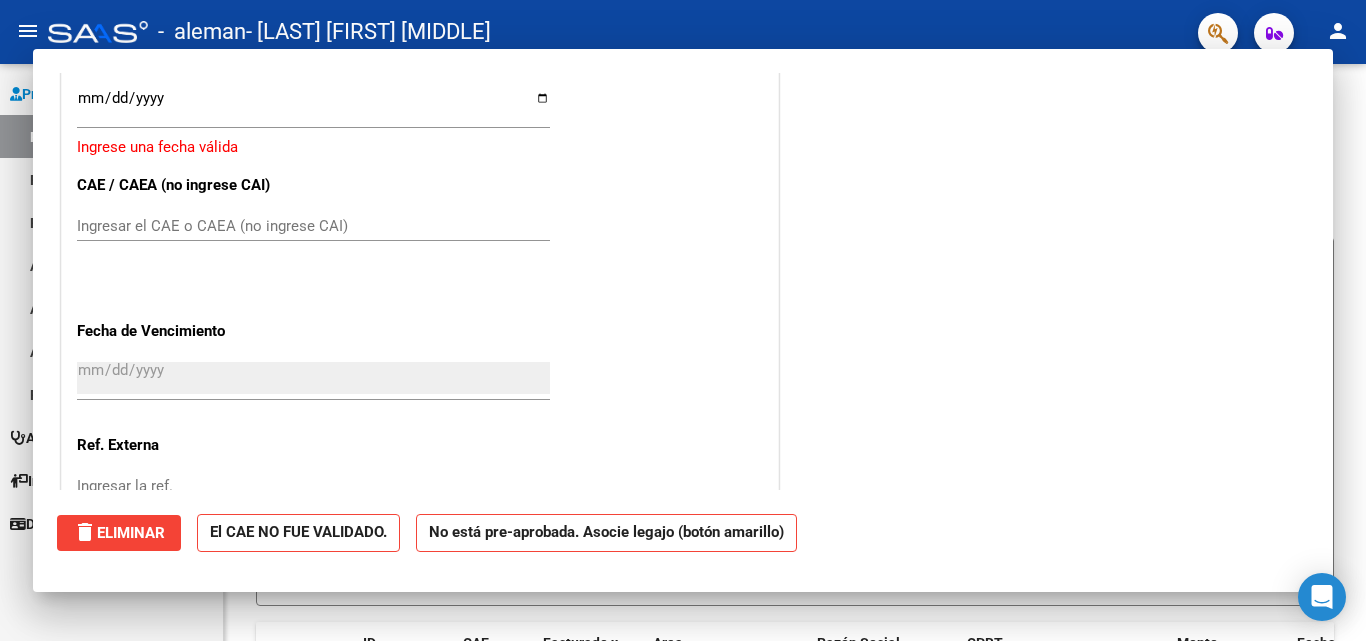 scroll, scrollTop: 1525, scrollLeft: 0, axis: vertical 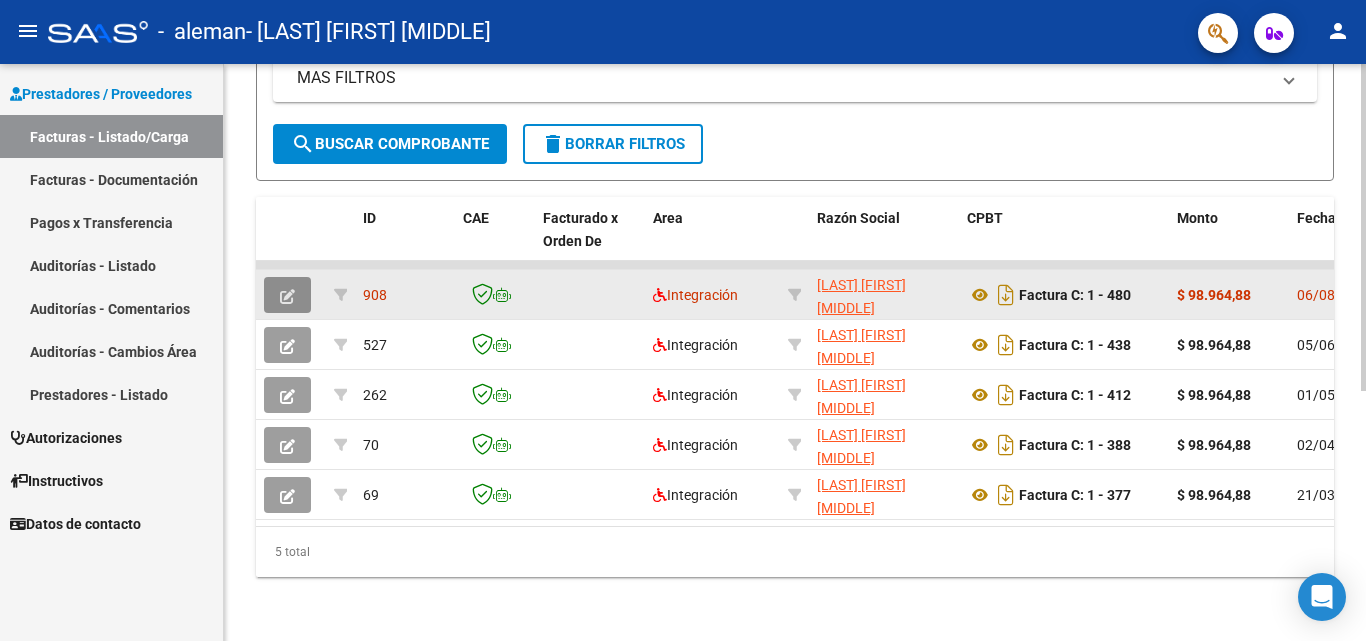 click 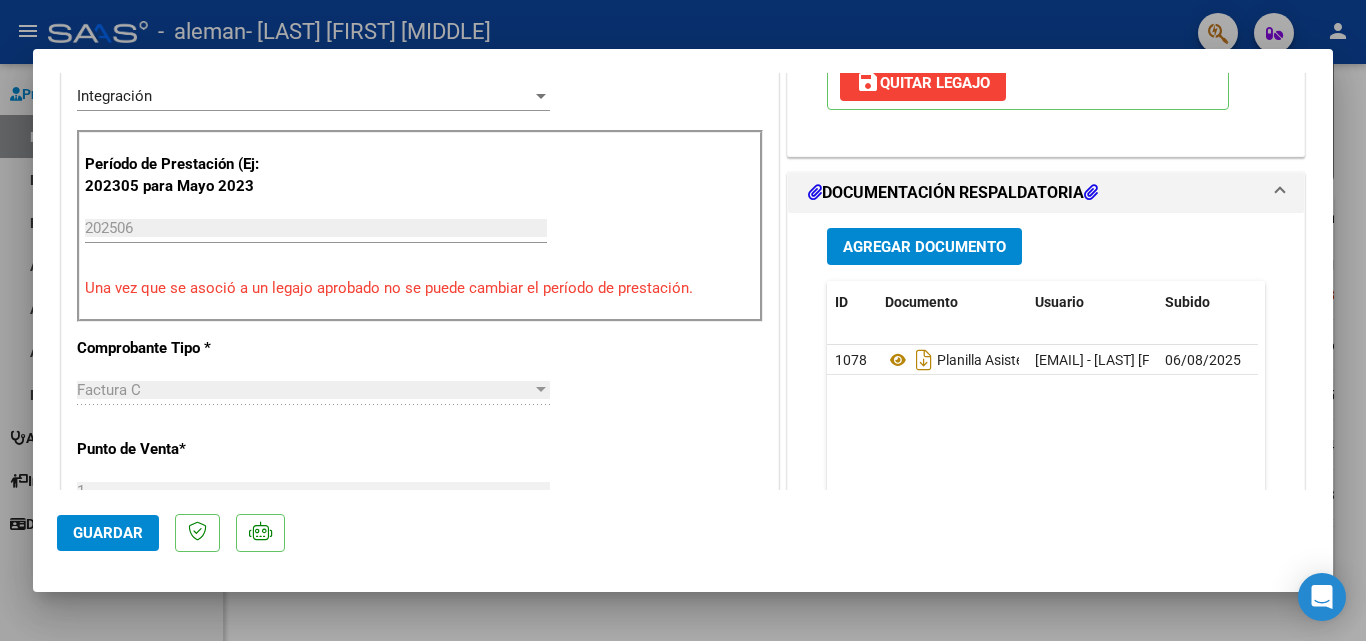 scroll, scrollTop: 500, scrollLeft: 0, axis: vertical 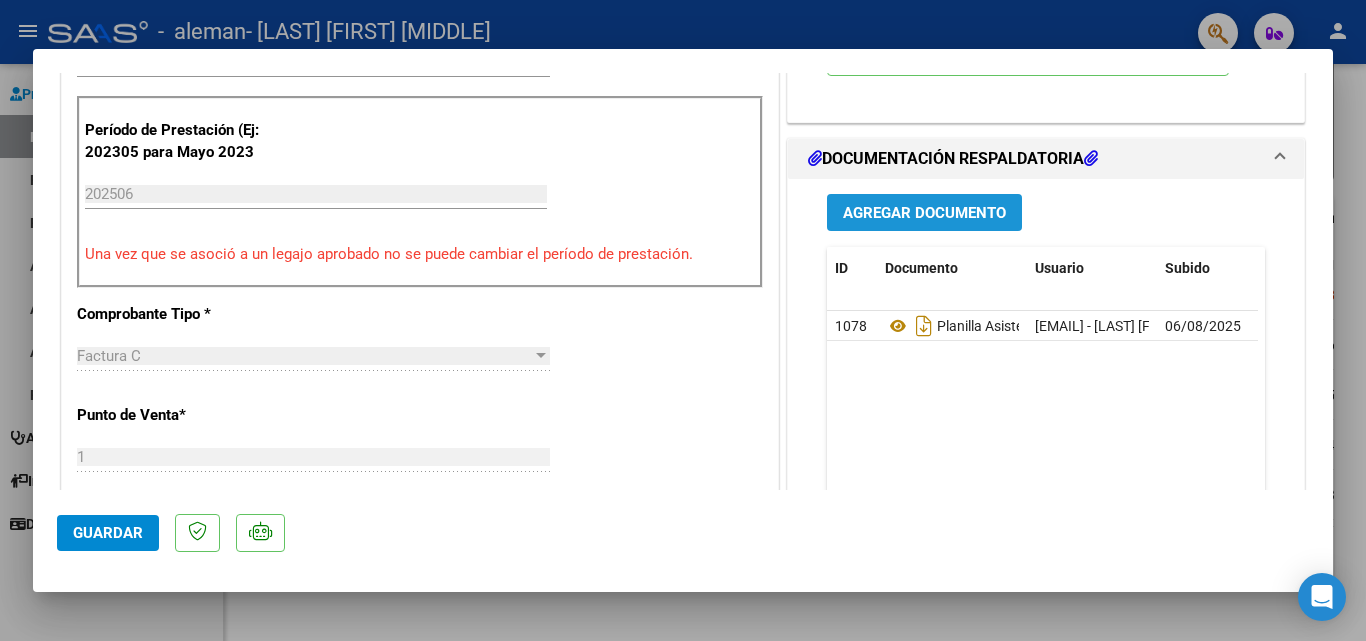 click on "Agregar Documento" at bounding box center [924, 213] 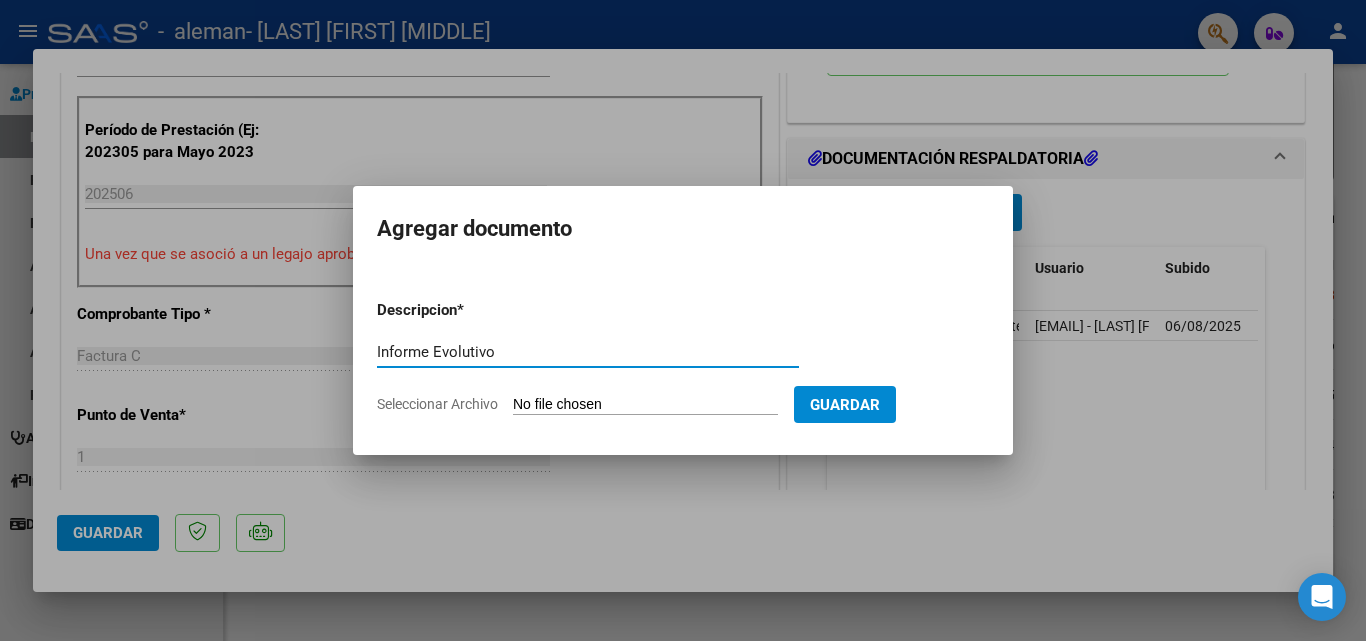 type on "Informe Evolutivo" 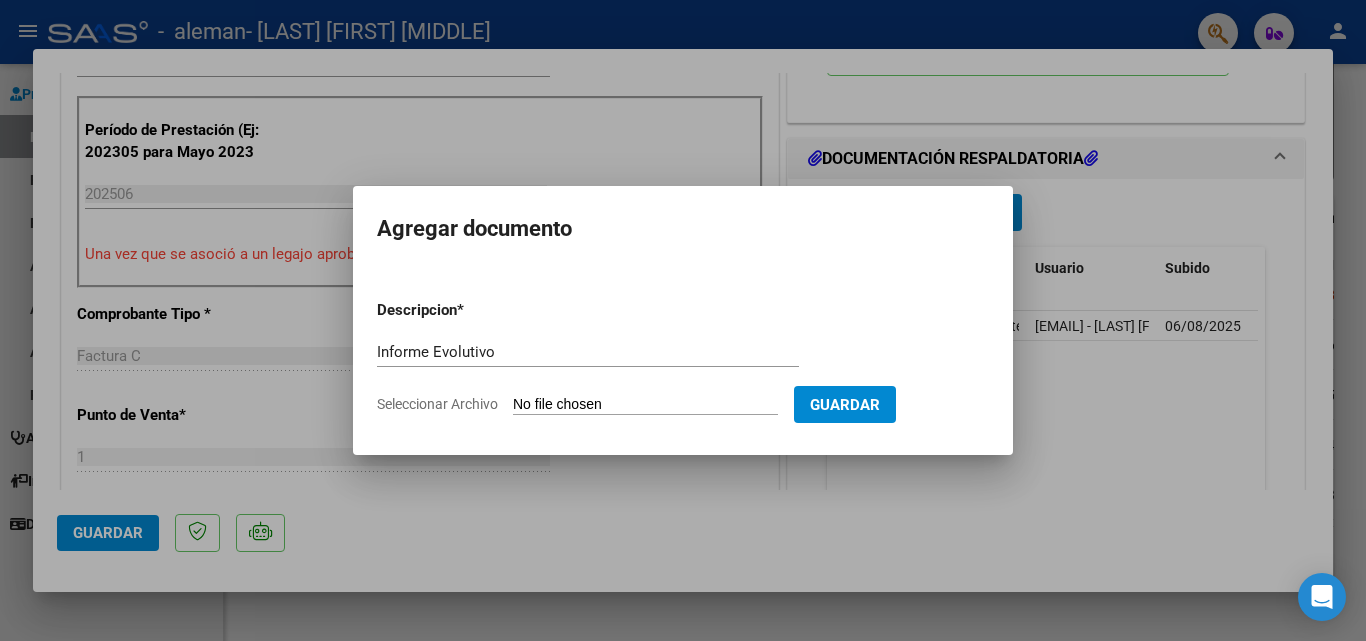 type on "C:\fakepath\INFORME EVOLUTIVO [MONTH] [YEAR].pdf" 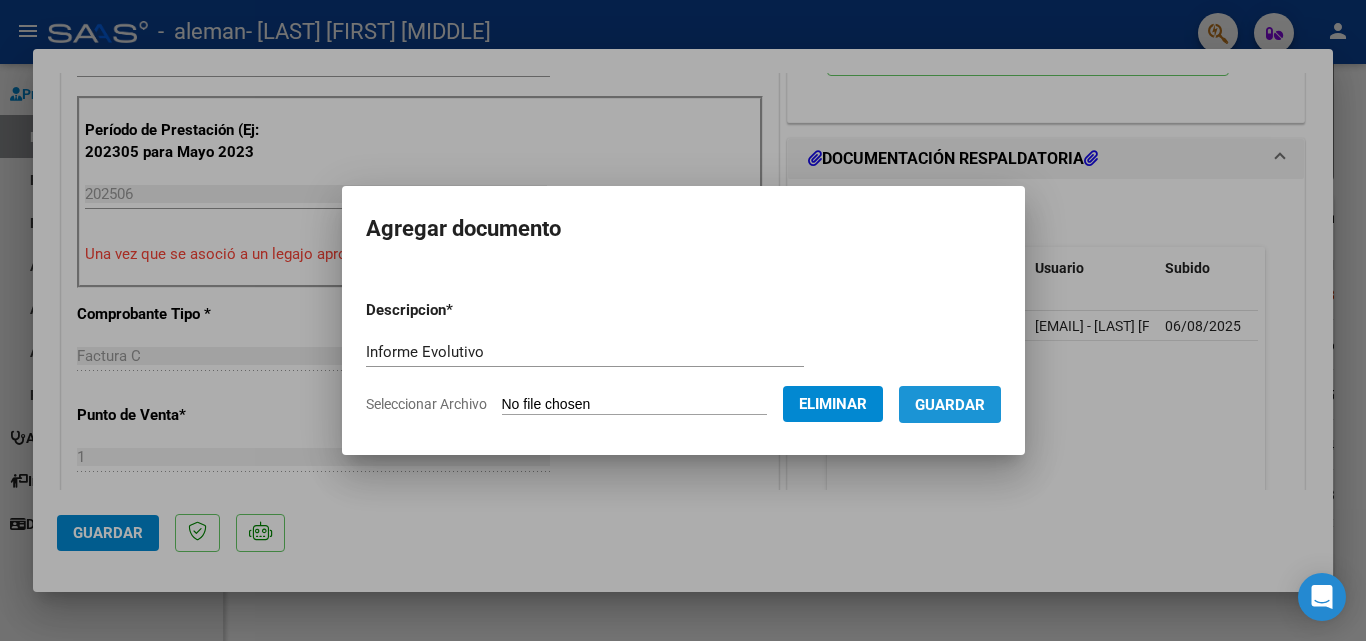 click on "Guardar" at bounding box center [950, 405] 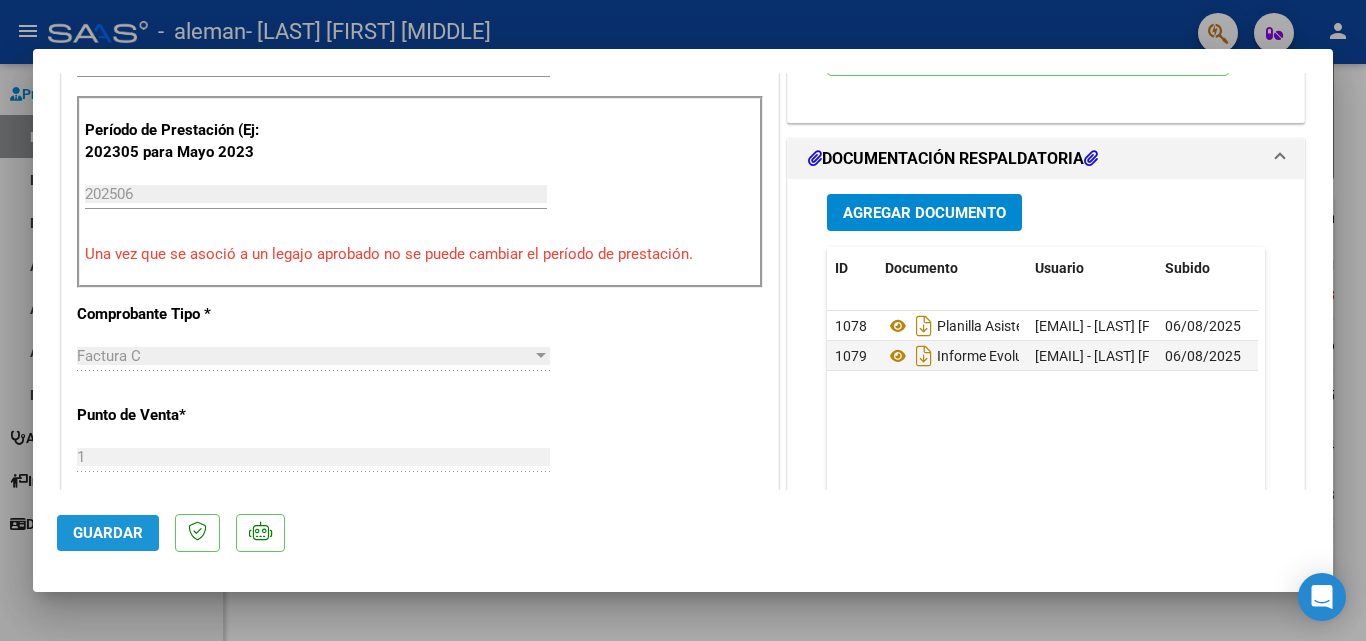 click on "Guardar" 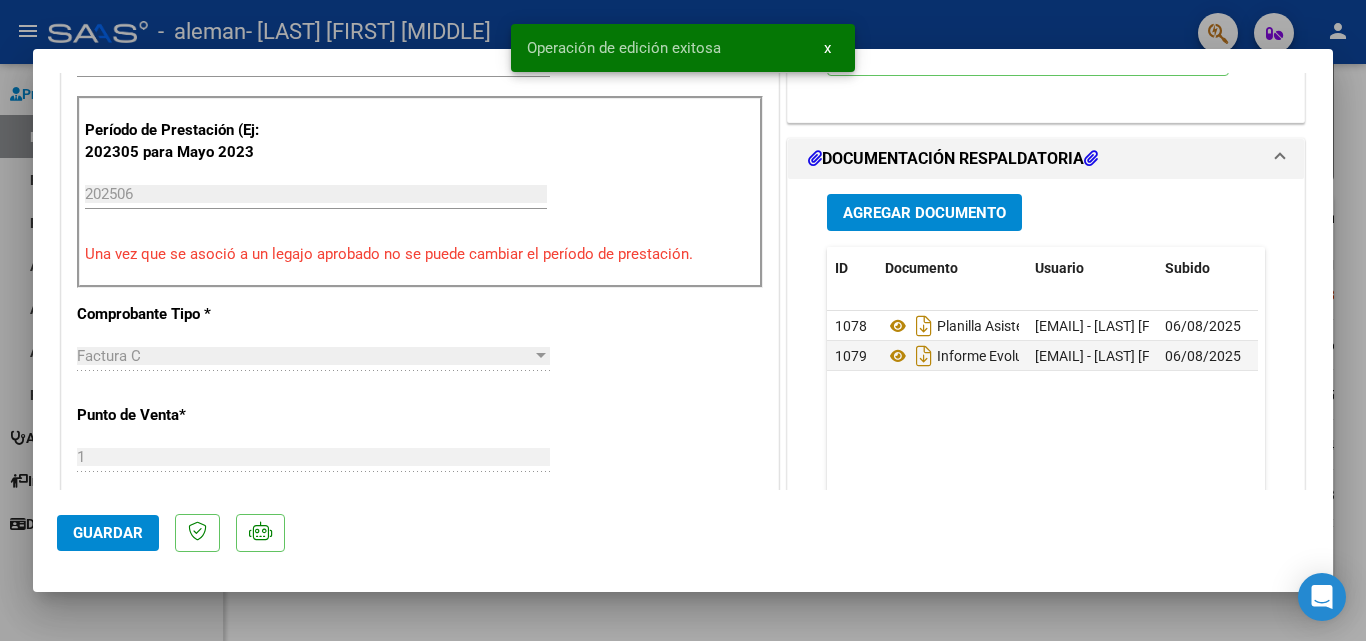 click at bounding box center (683, 320) 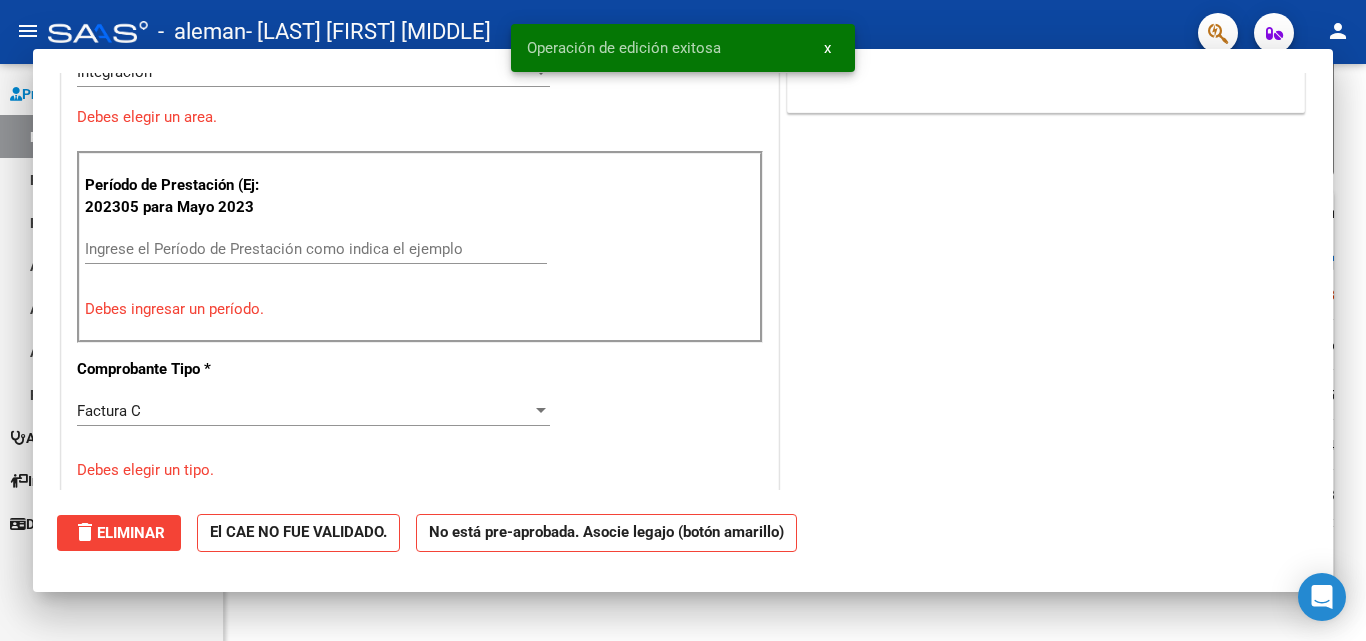 scroll, scrollTop: 510, scrollLeft: 0, axis: vertical 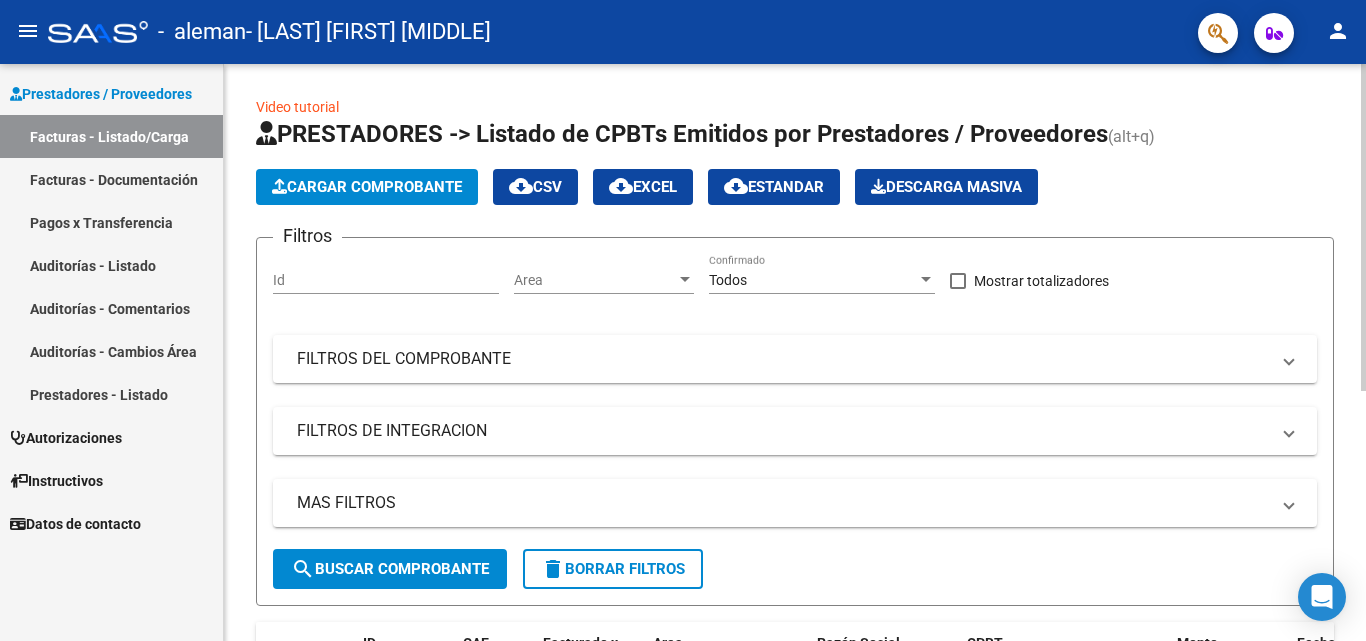 click on "Cargar Comprobante" 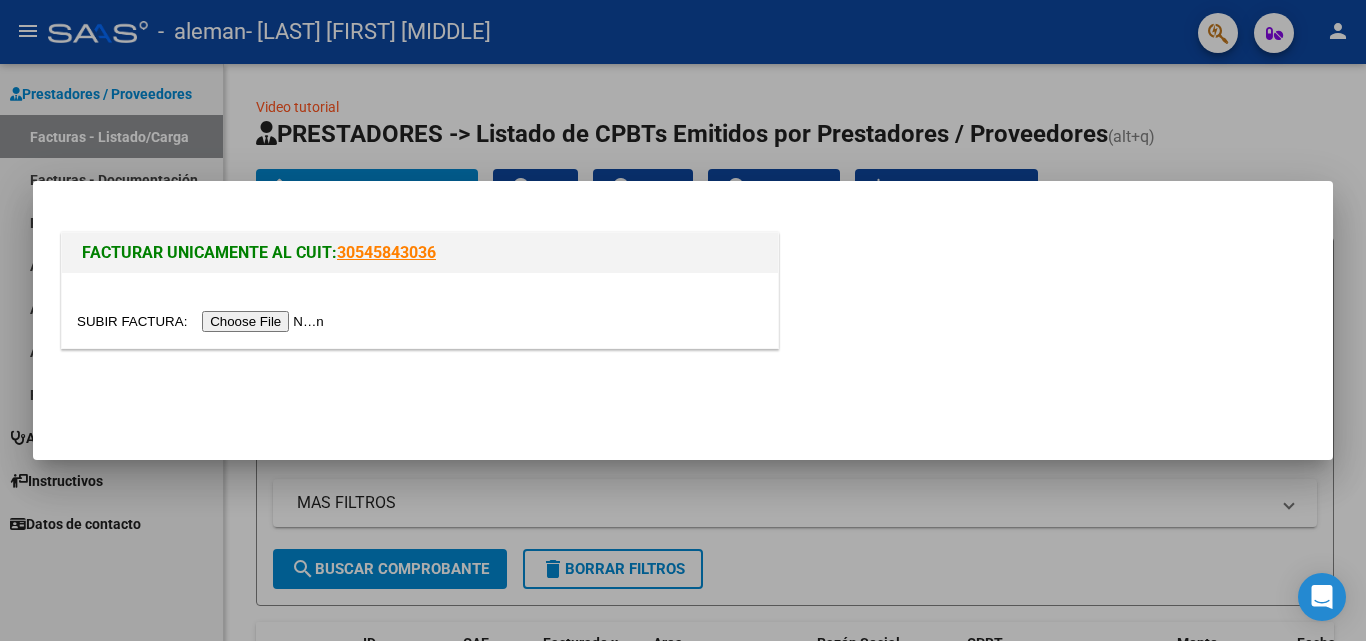click at bounding box center (203, 321) 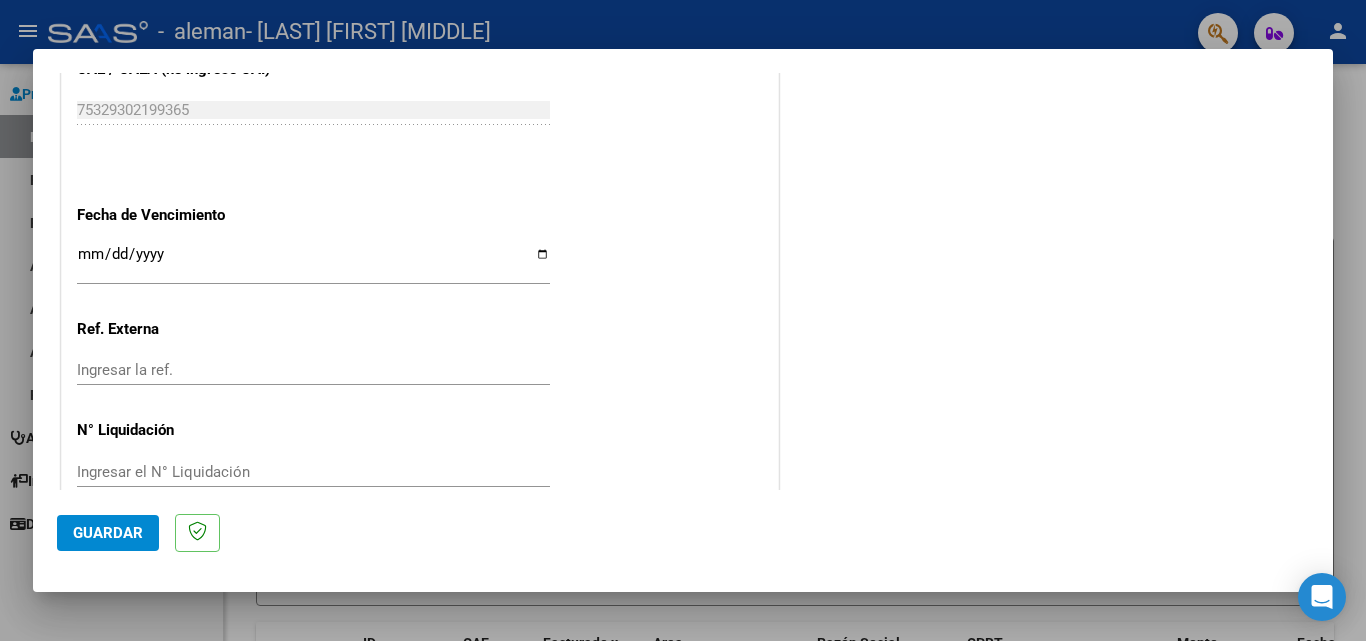 scroll, scrollTop: 1300, scrollLeft: 0, axis: vertical 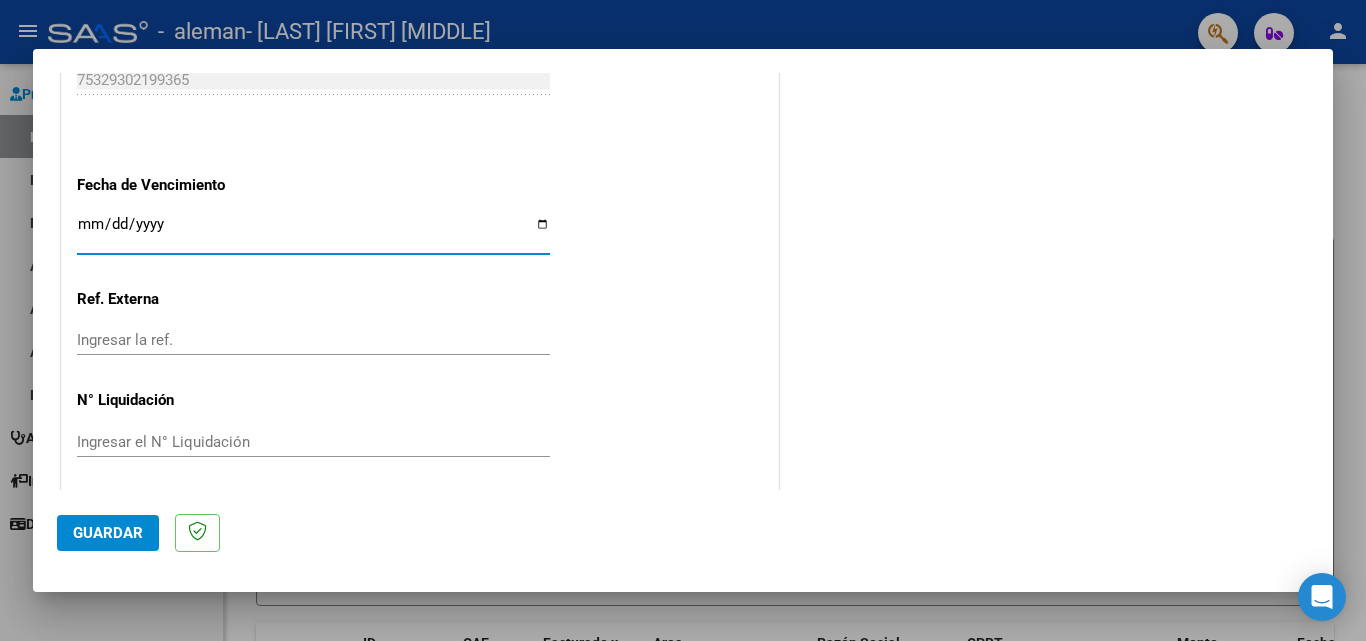 click on "Ingresar la fecha" at bounding box center [313, 232] 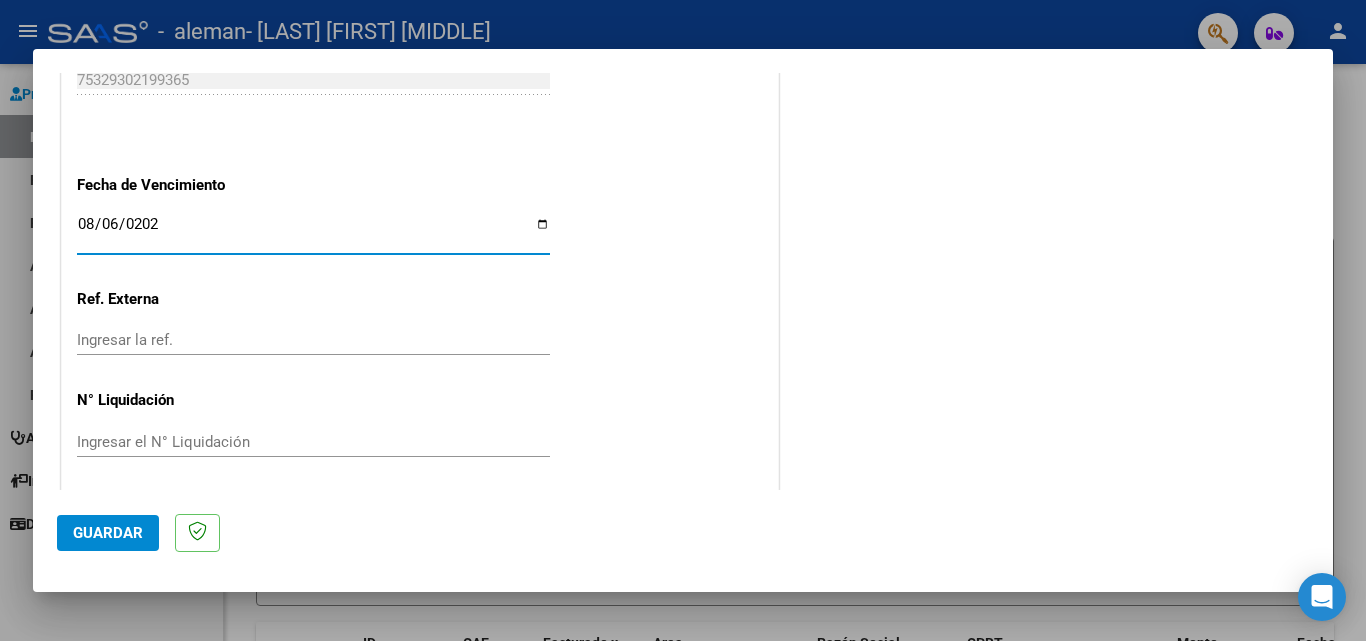 type on "2025-08-06" 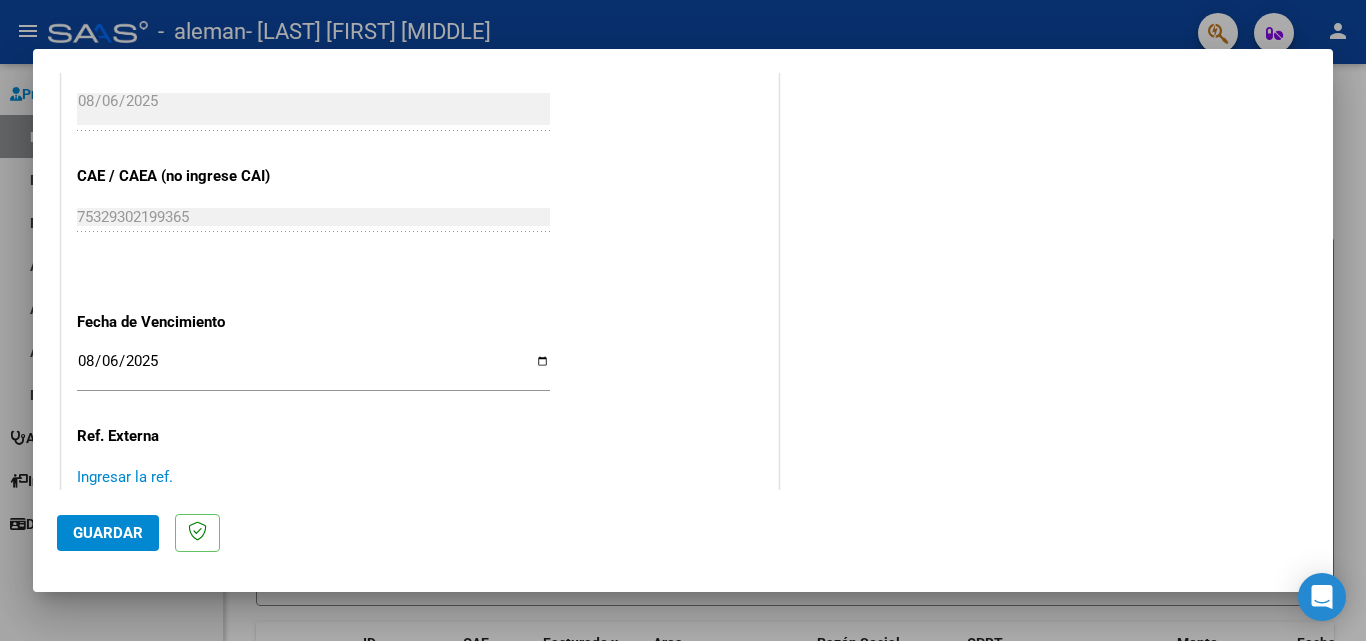 scroll, scrollTop: 1305, scrollLeft: 0, axis: vertical 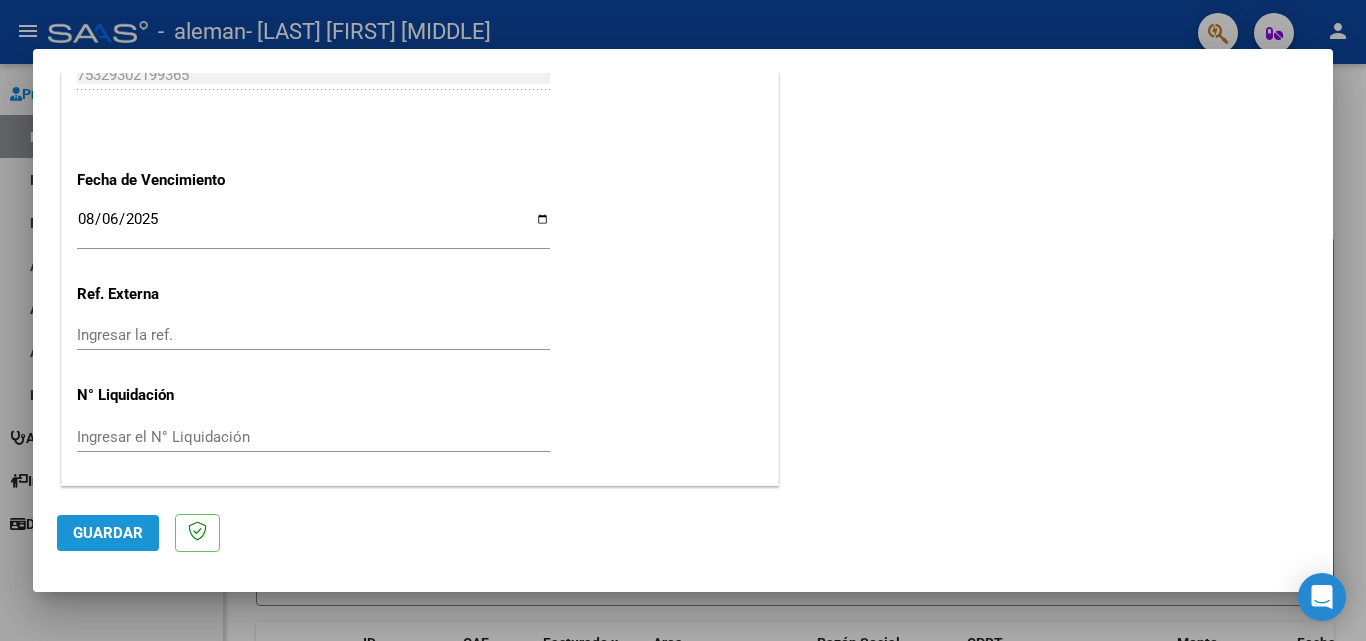 click on "Guardar" 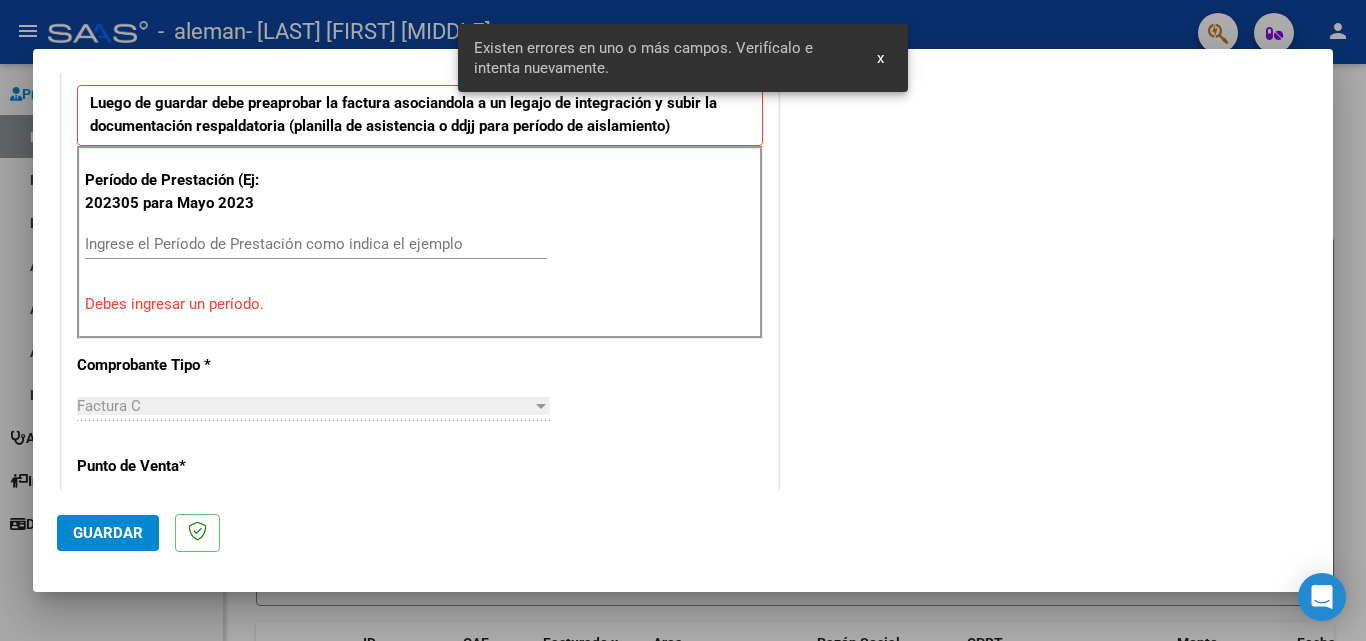 scroll, scrollTop: 451, scrollLeft: 0, axis: vertical 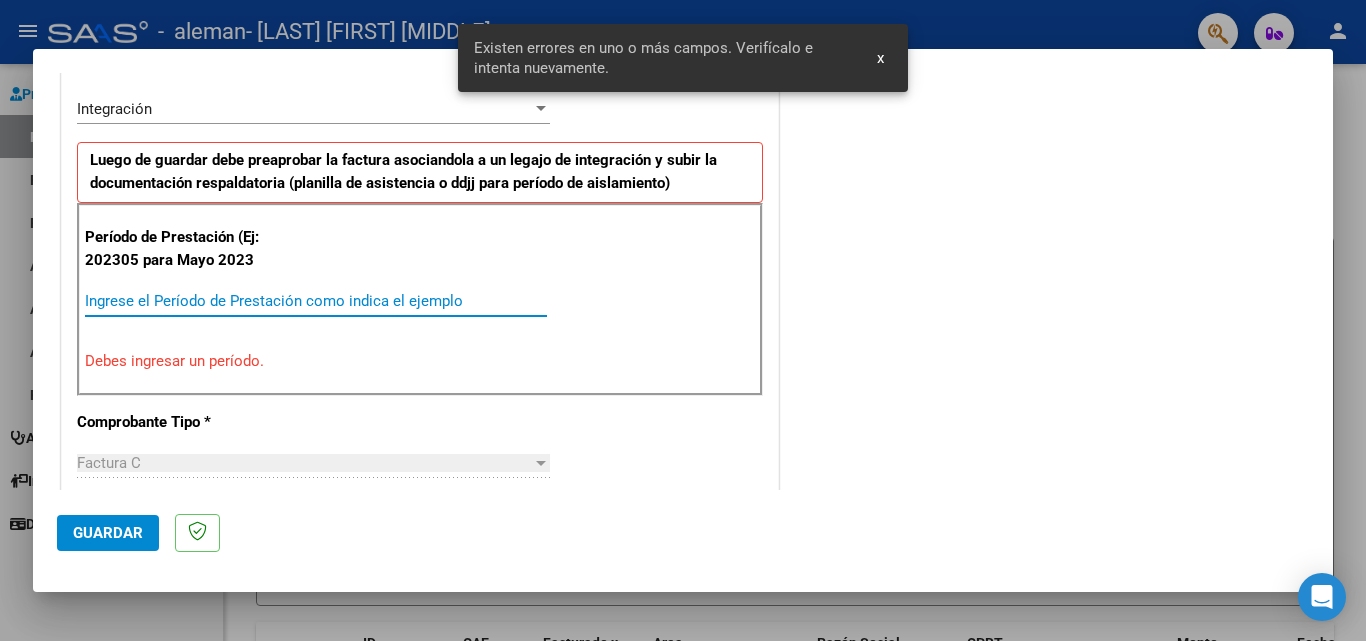 click on "Ingrese el Período de Prestación como indica el ejemplo" at bounding box center (316, 301) 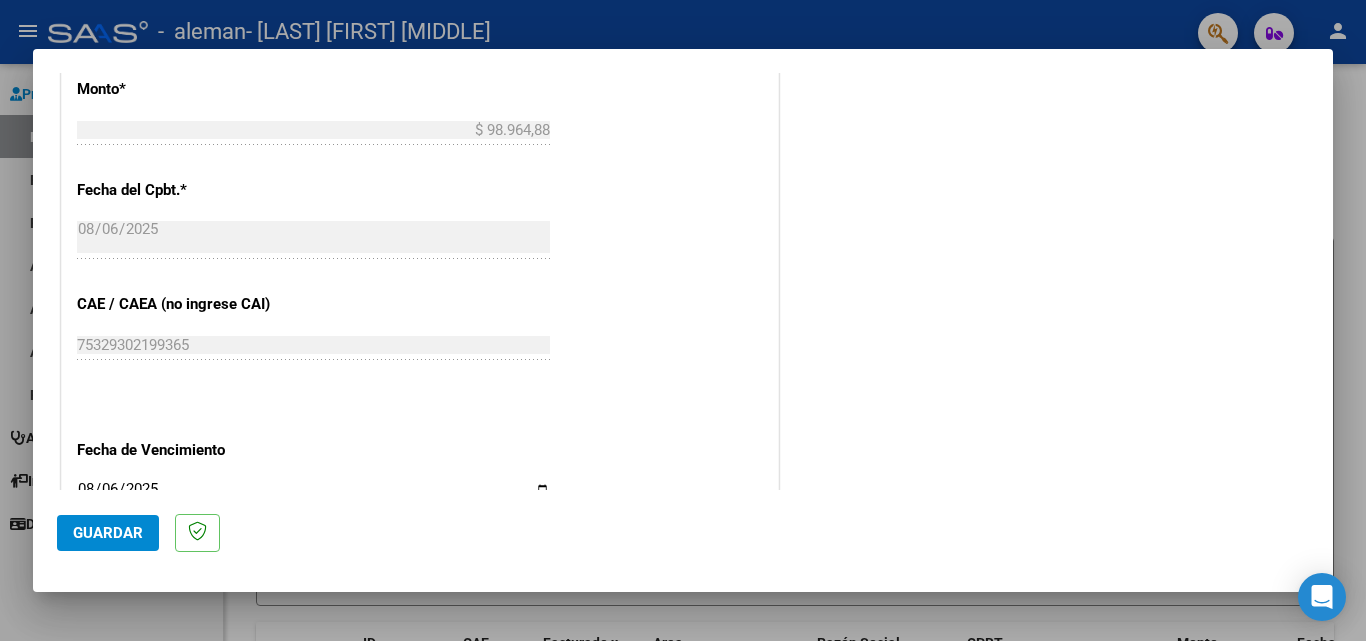 scroll, scrollTop: 1305, scrollLeft: 0, axis: vertical 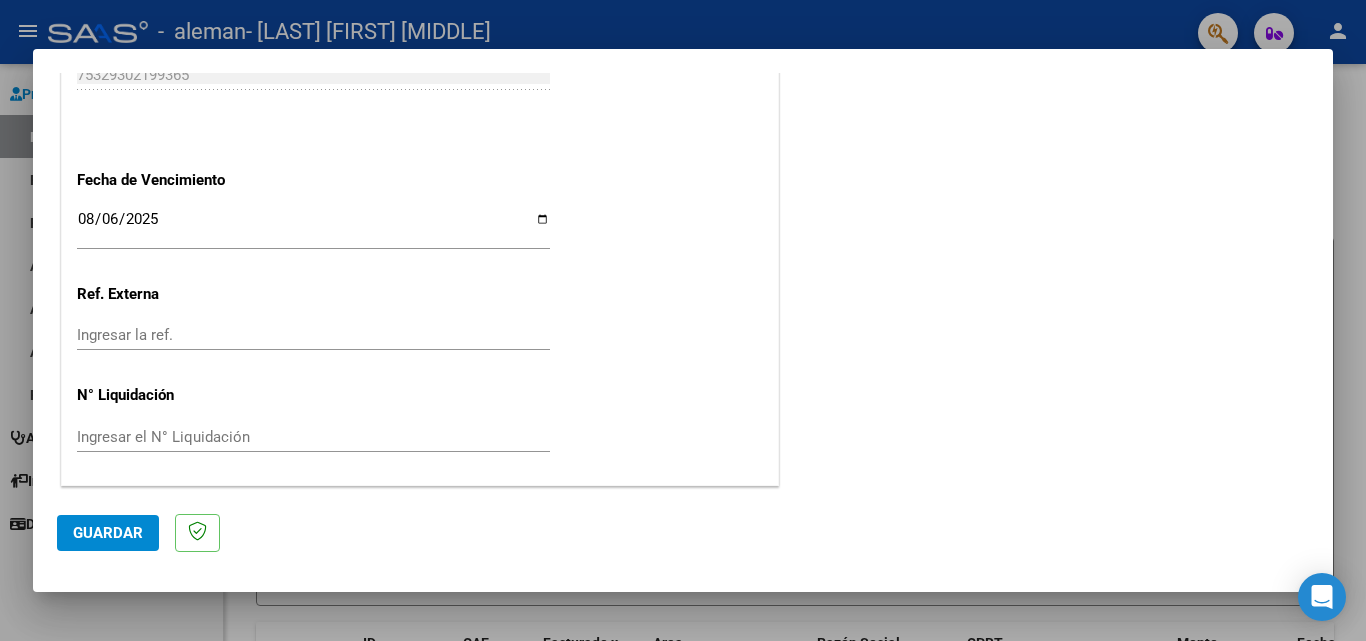 type on "202507" 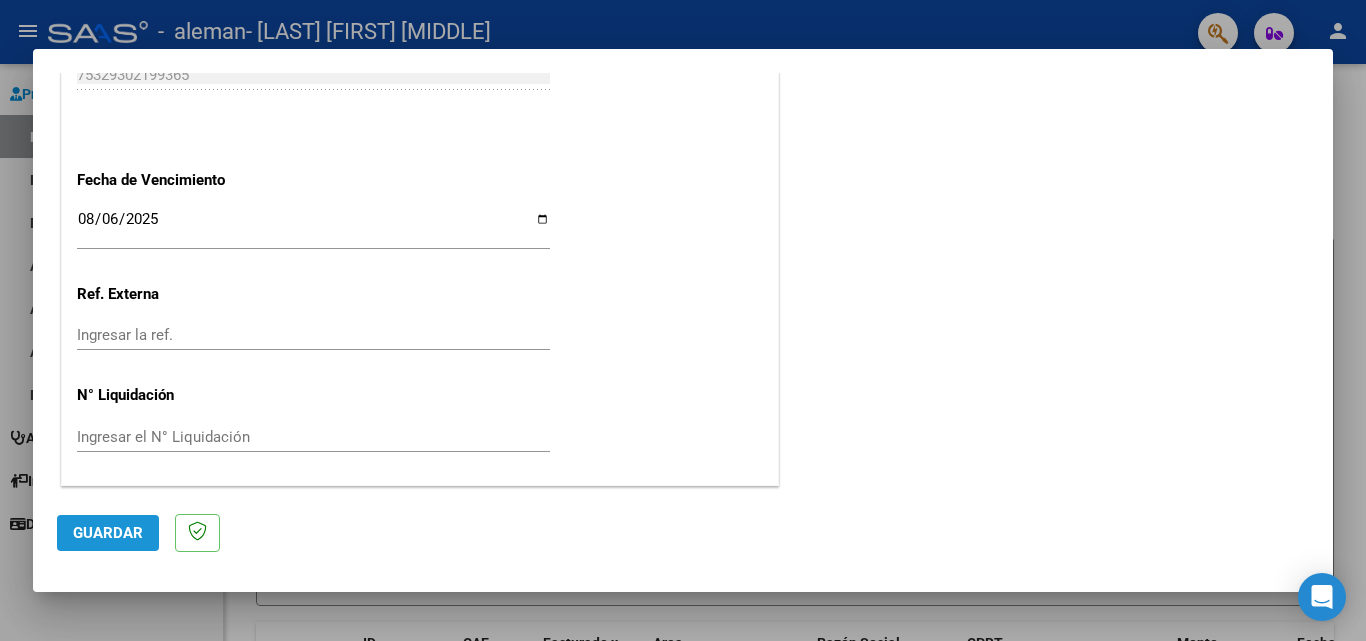 click on "Guardar" 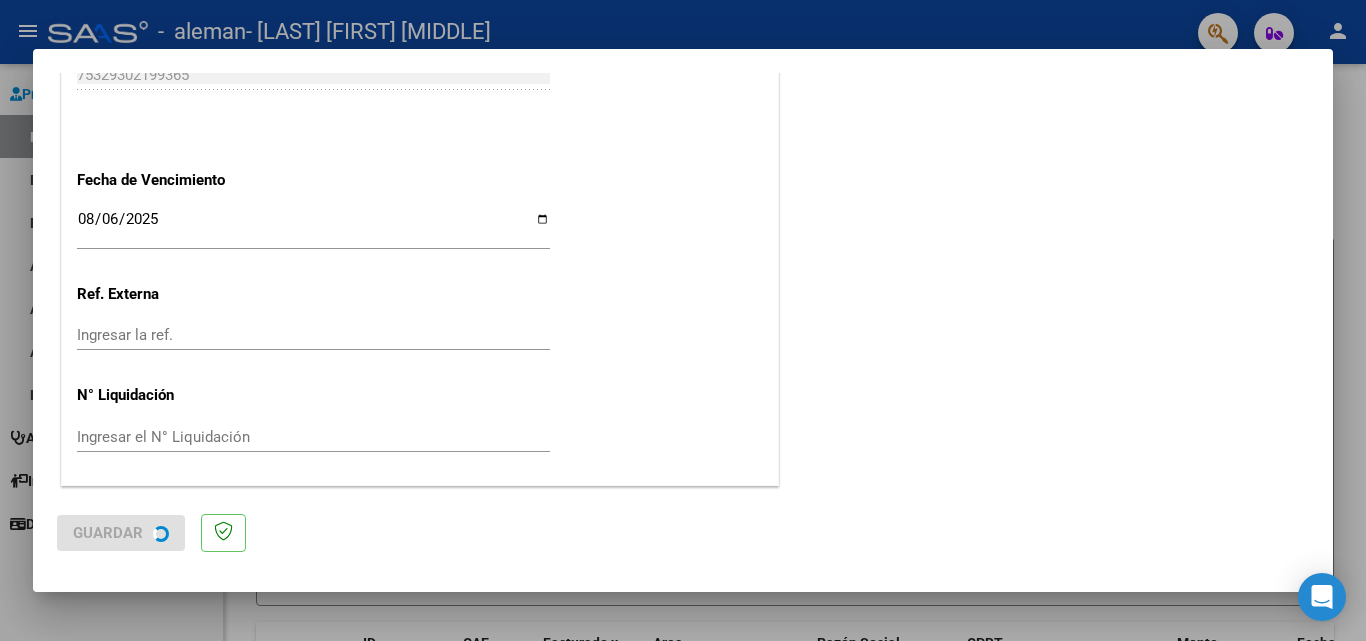 scroll, scrollTop: 0, scrollLeft: 0, axis: both 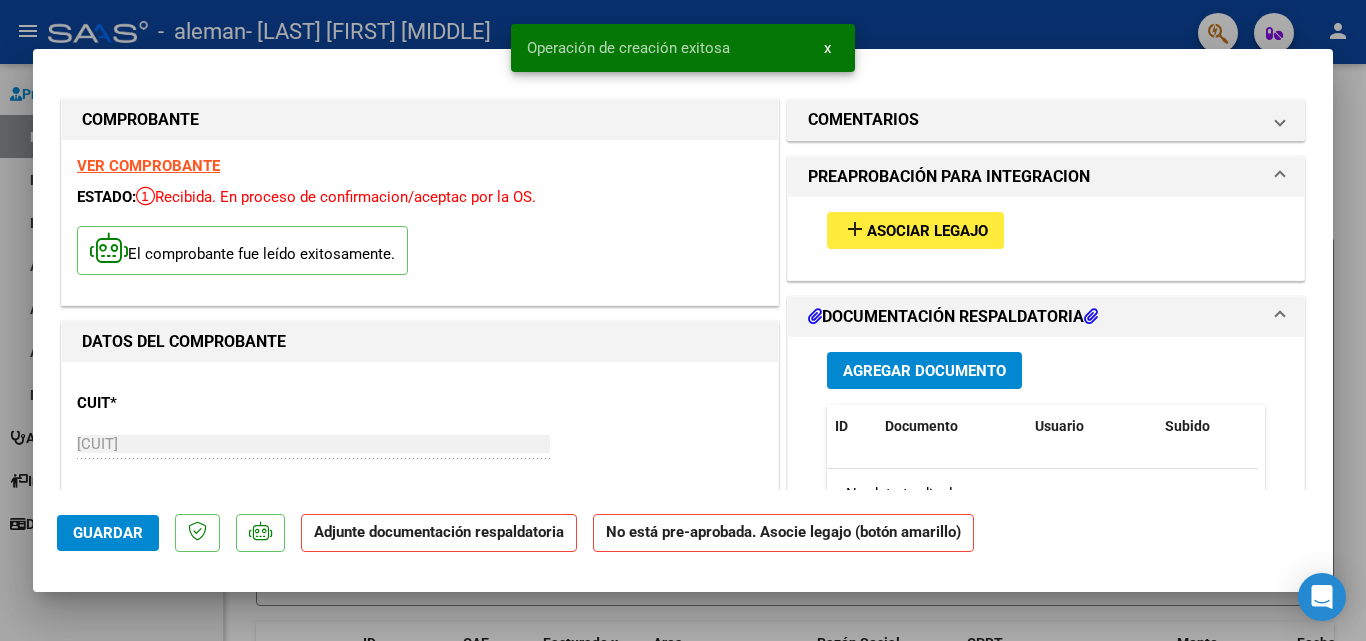 click on "Asociar Legajo" at bounding box center (927, 231) 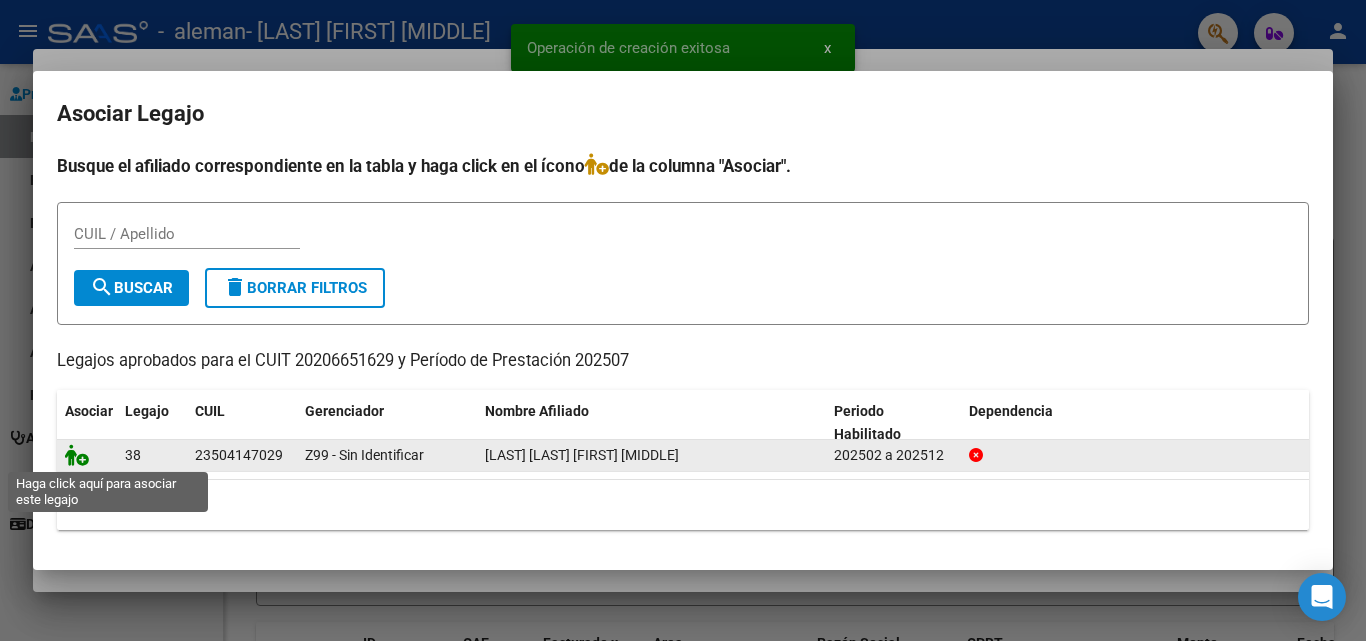 click 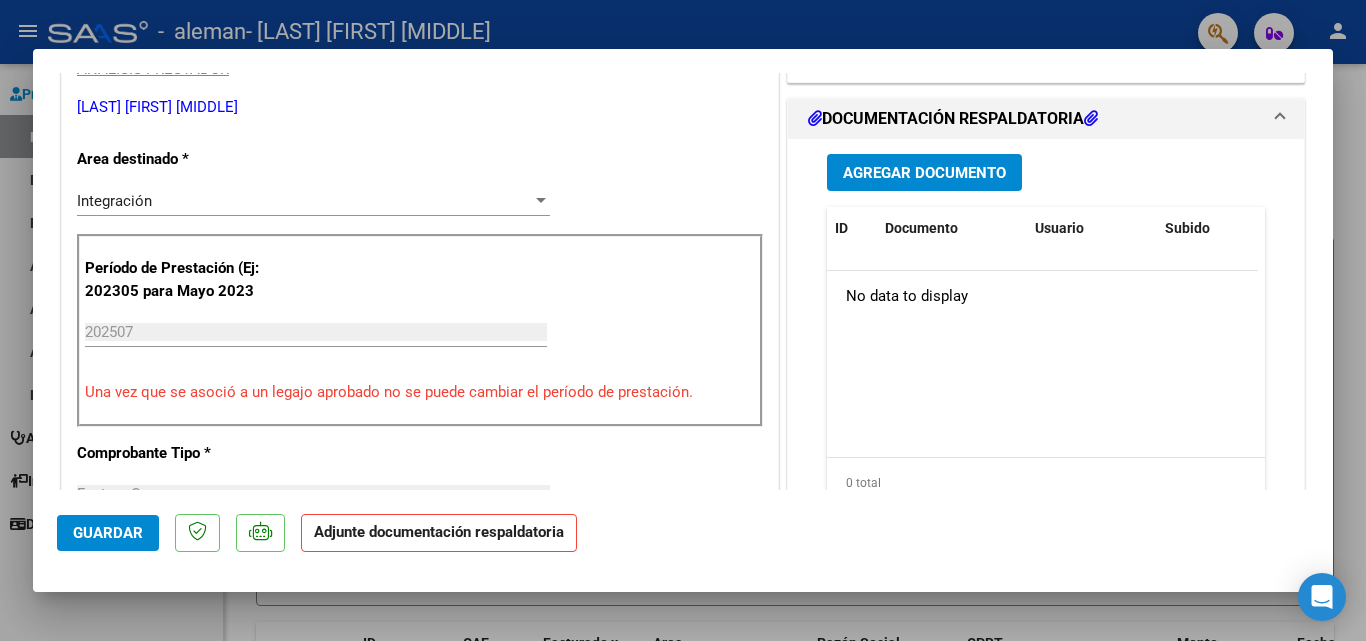 scroll, scrollTop: 400, scrollLeft: 0, axis: vertical 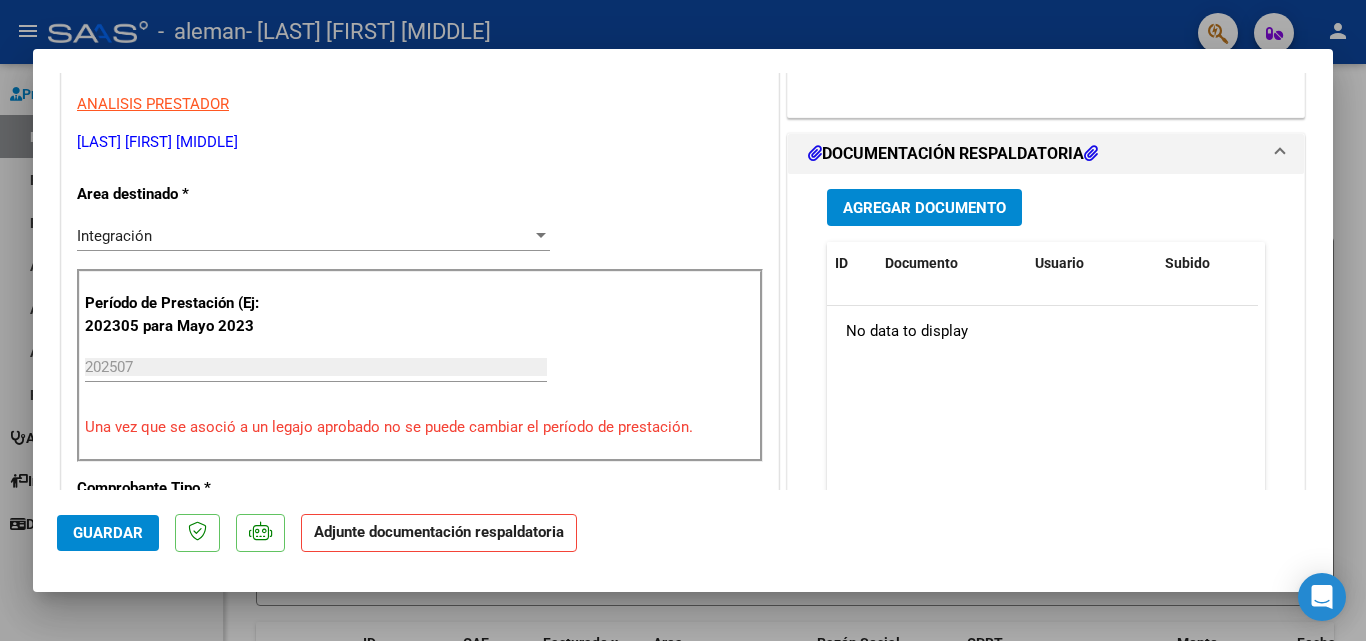 click on "Agregar Documento" at bounding box center [924, 207] 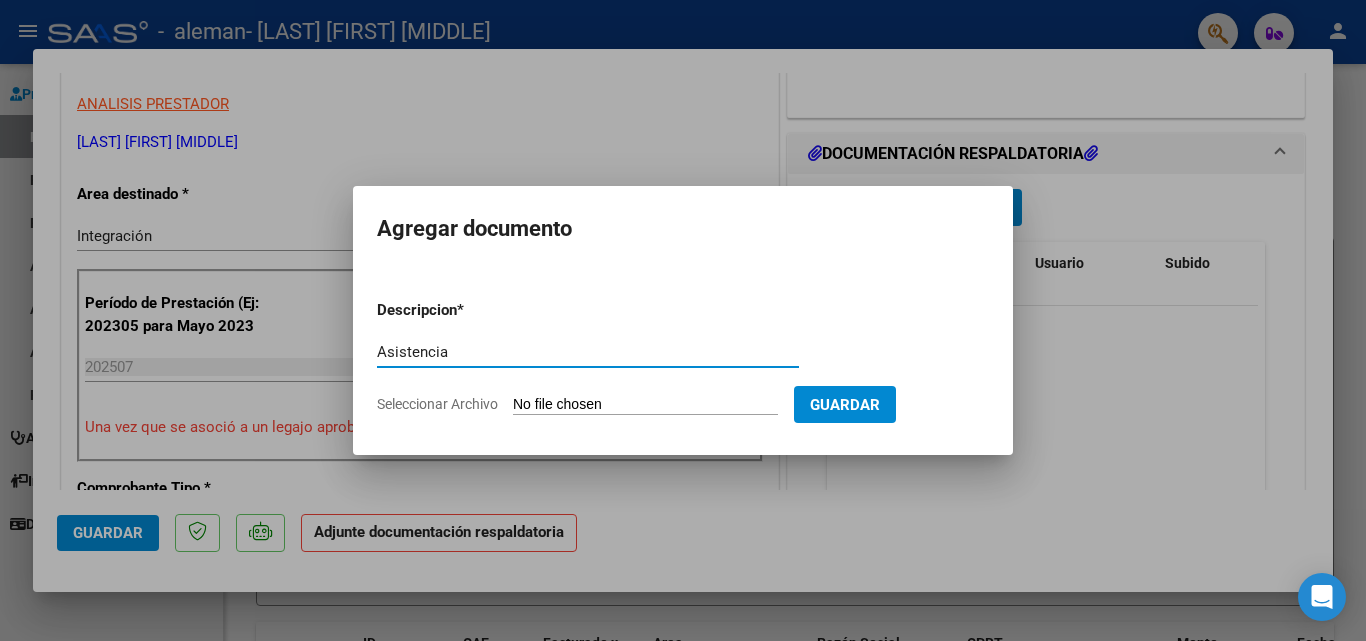 type on "Asistencia" 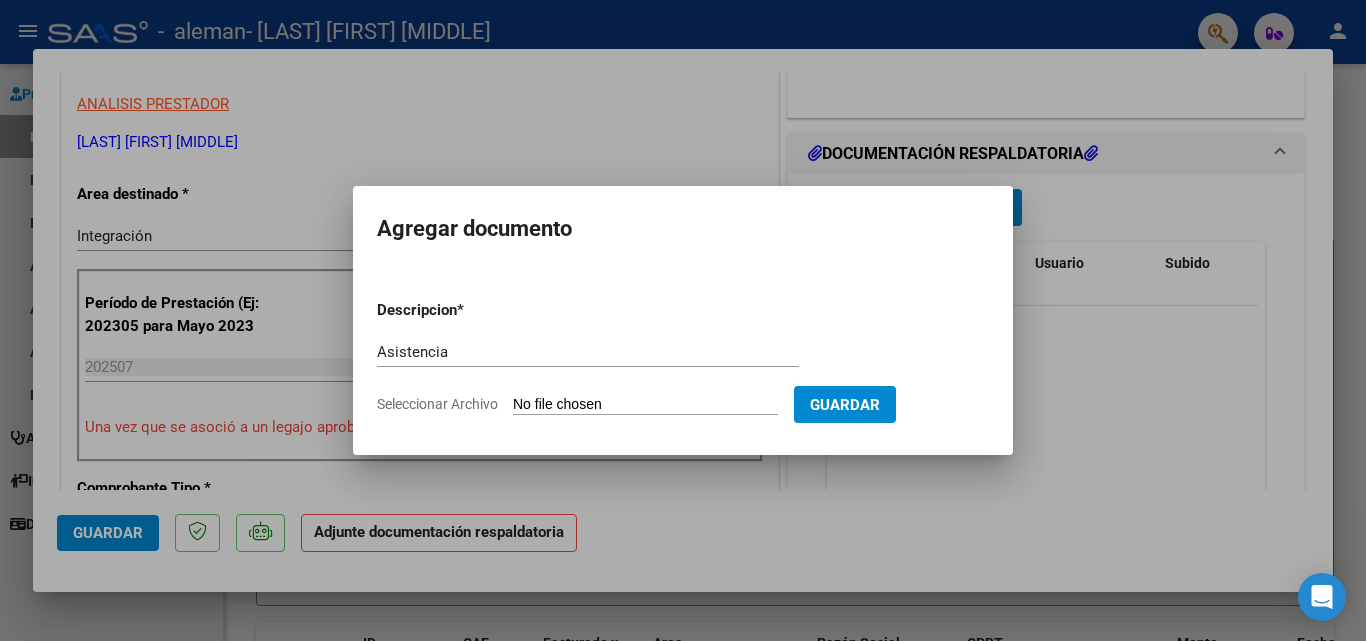 type on "C:\fakepath\[NAME].pdf" 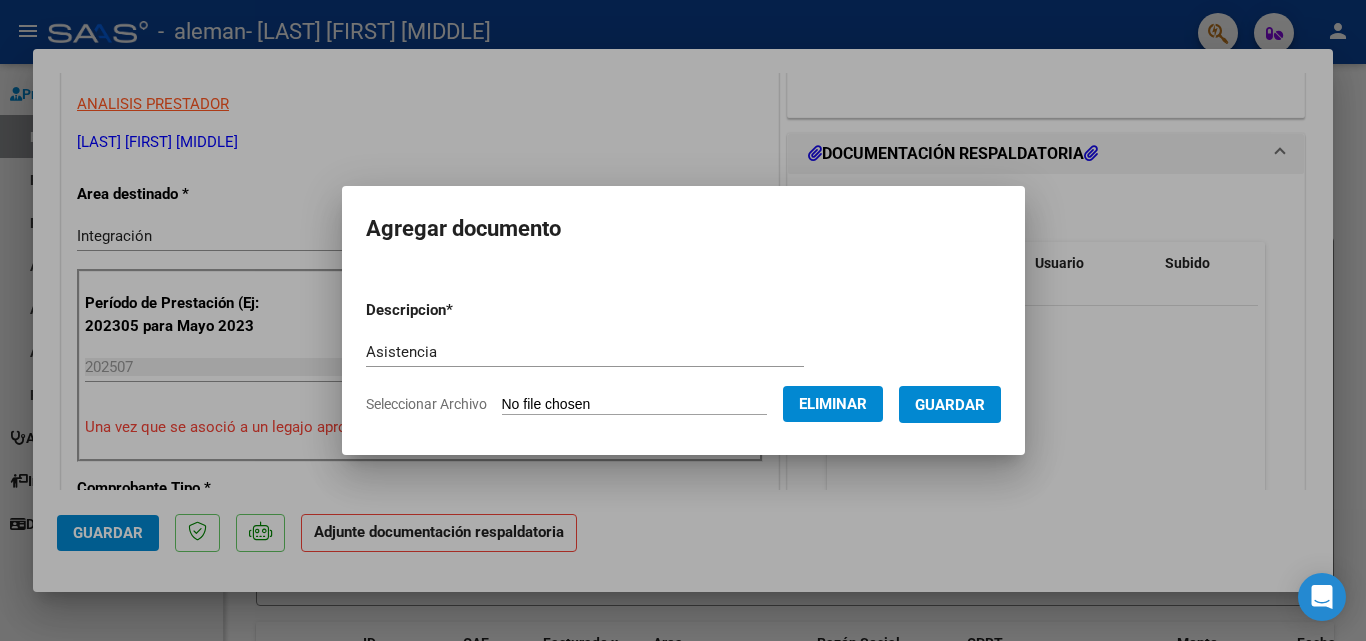 click on "Guardar" at bounding box center (950, 405) 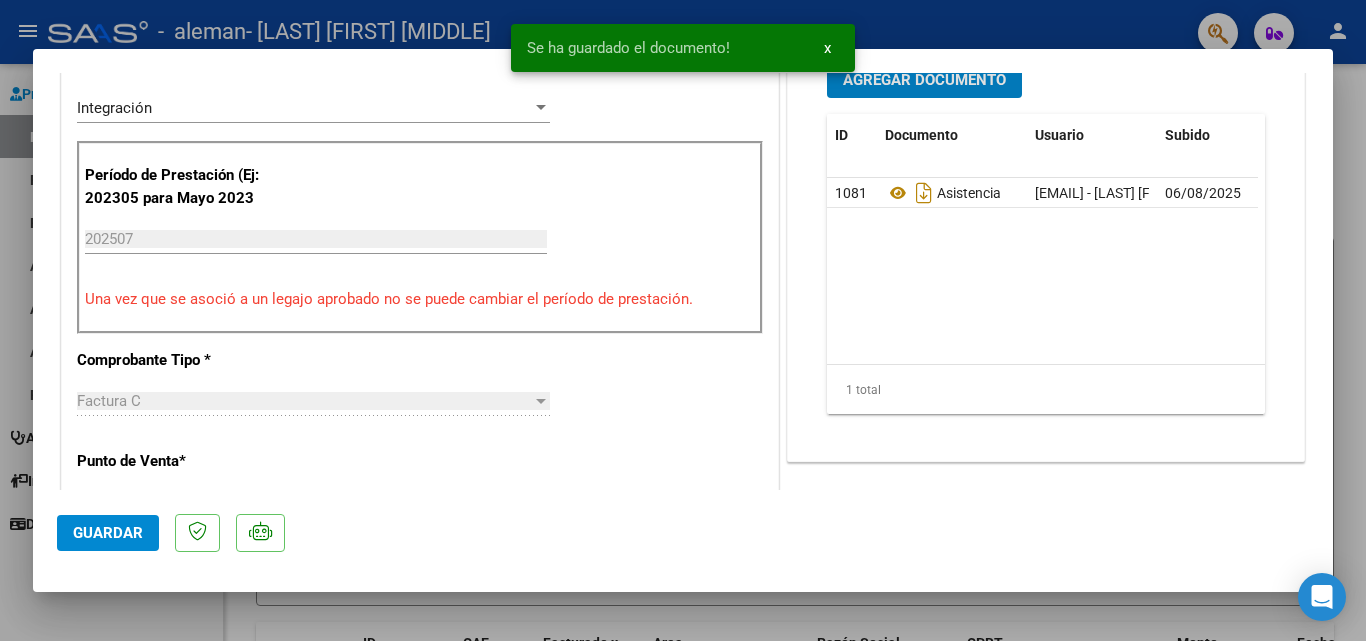 scroll, scrollTop: 900, scrollLeft: 0, axis: vertical 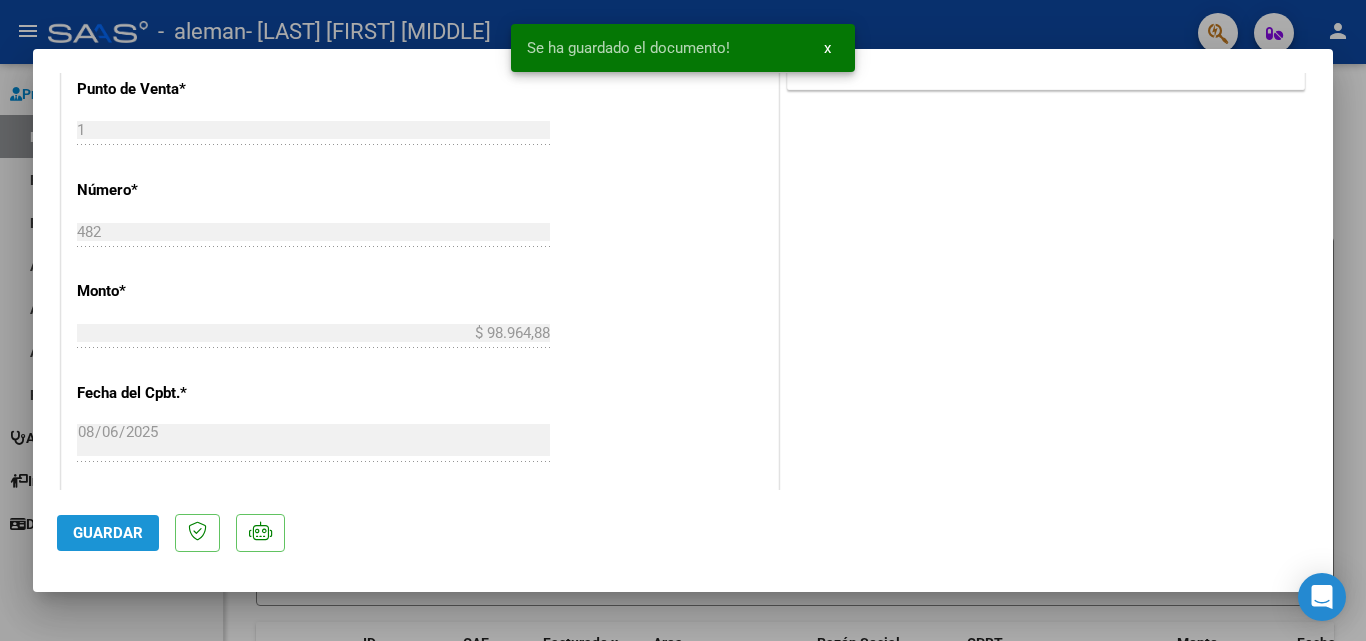 click on "Guardar" 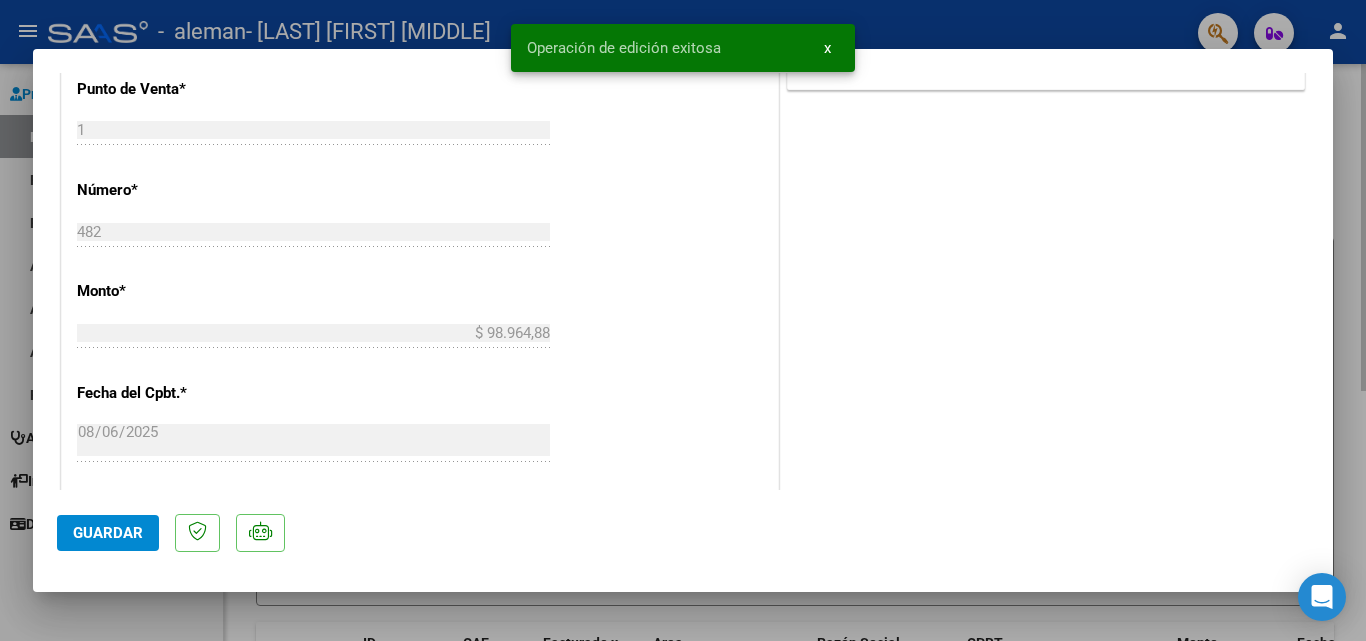 click at bounding box center (683, 320) 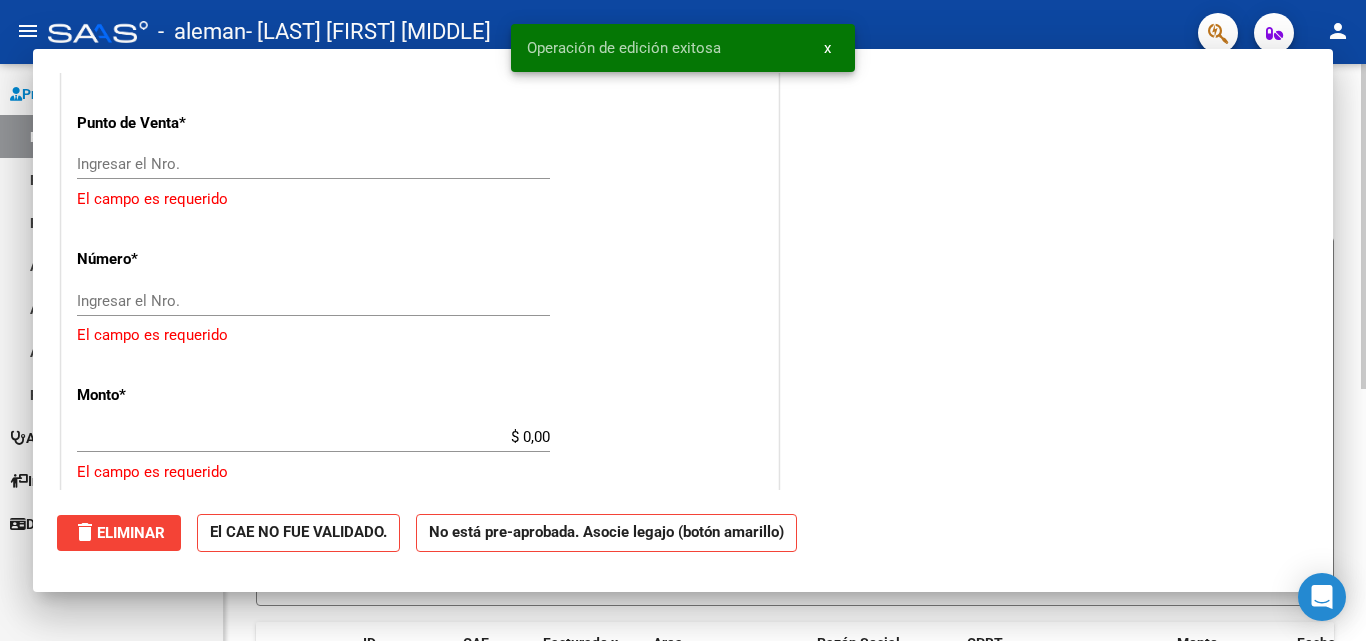 scroll, scrollTop: 0, scrollLeft: 0, axis: both 